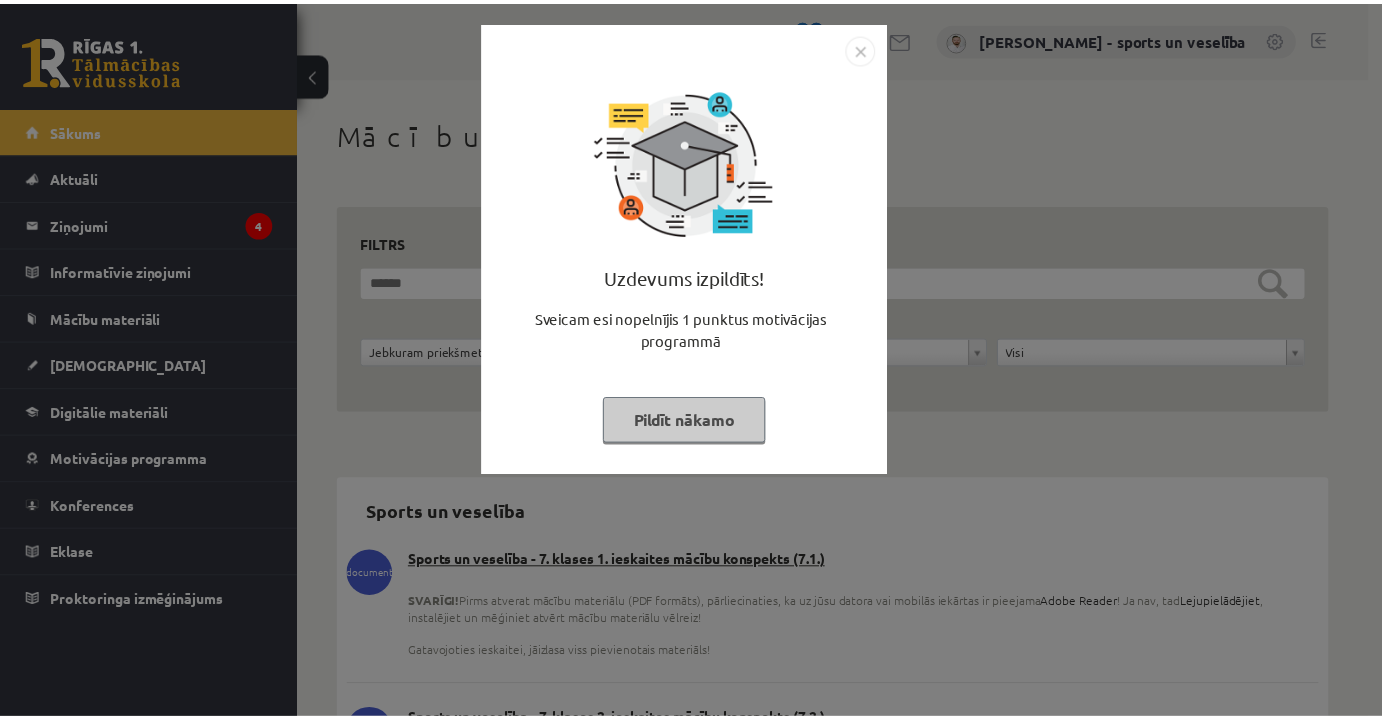 scroll, scrollTop: 0, scrollLeft: 0, axis: both 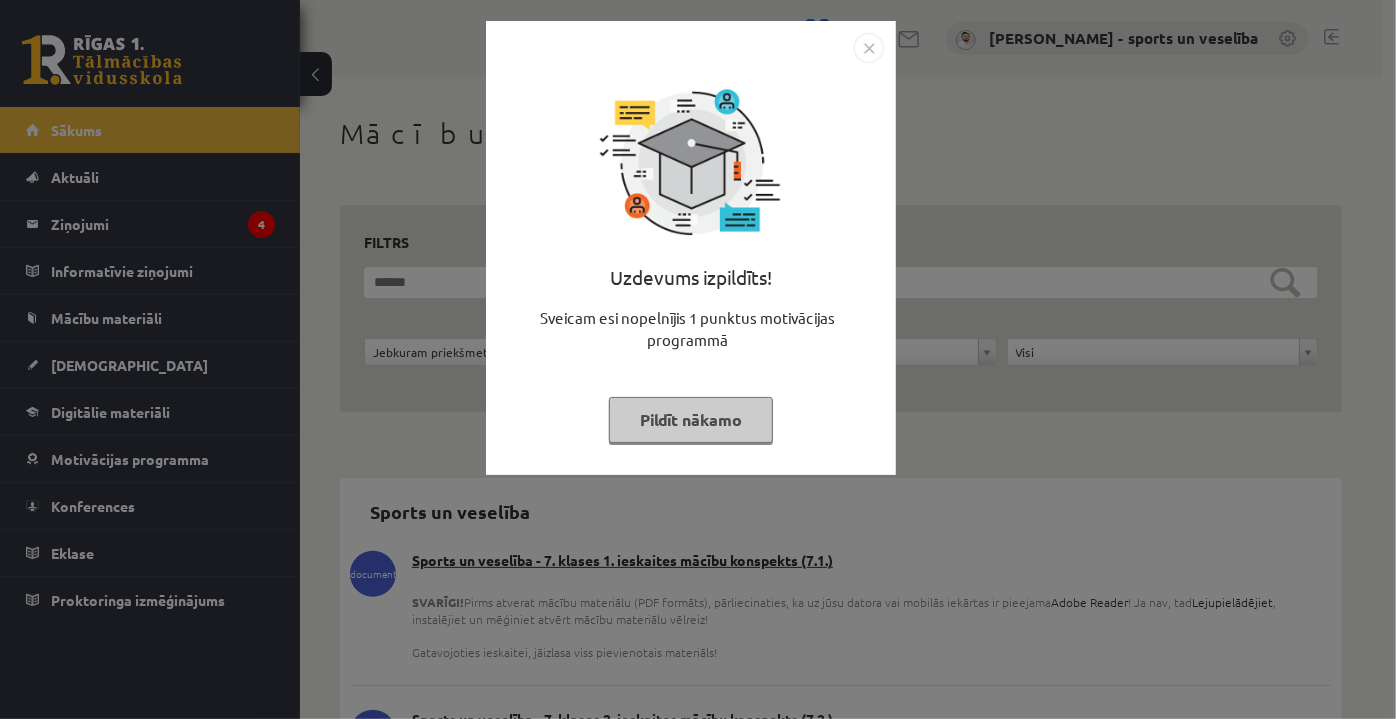 click at bounding box center (869, 48) 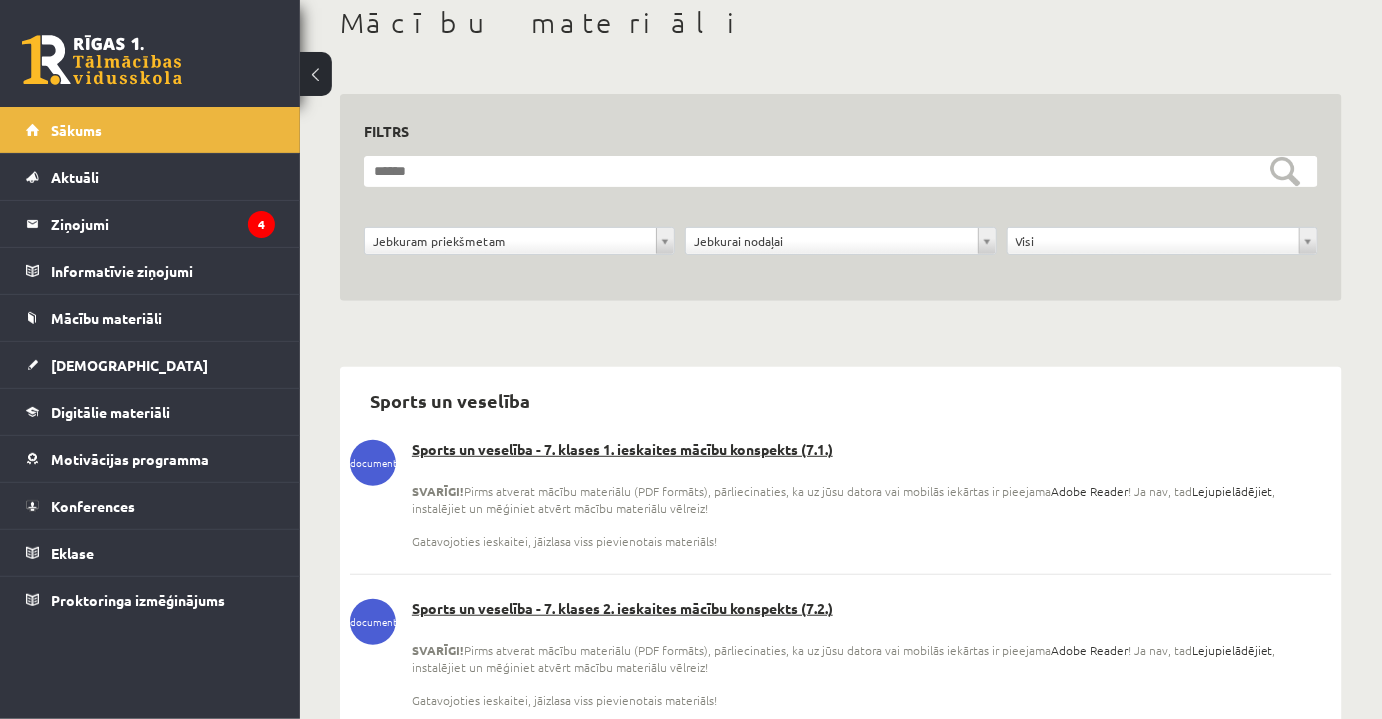 scroll, scrollTop: 112, scrollLeft: 0, axis: vertical 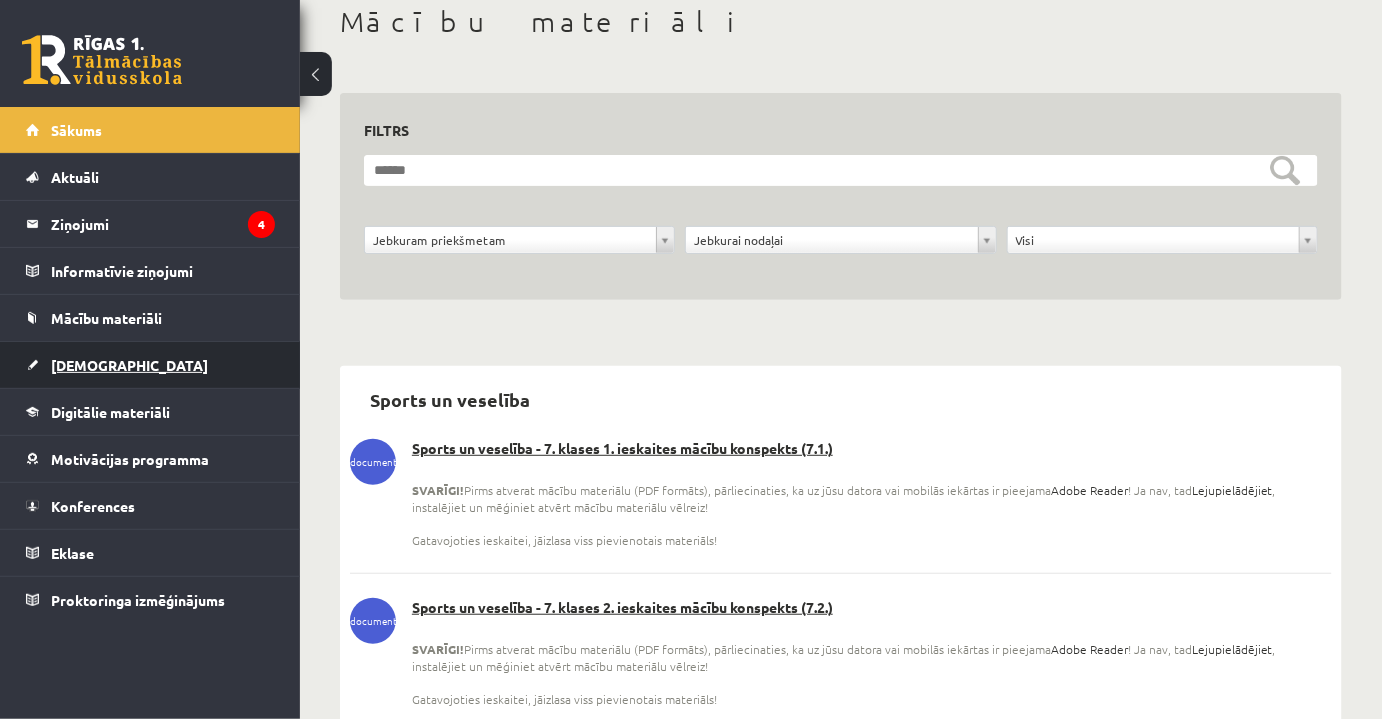 click on "[DEMOGRAPHIC_DATA]" at bounding box center (150, 365) 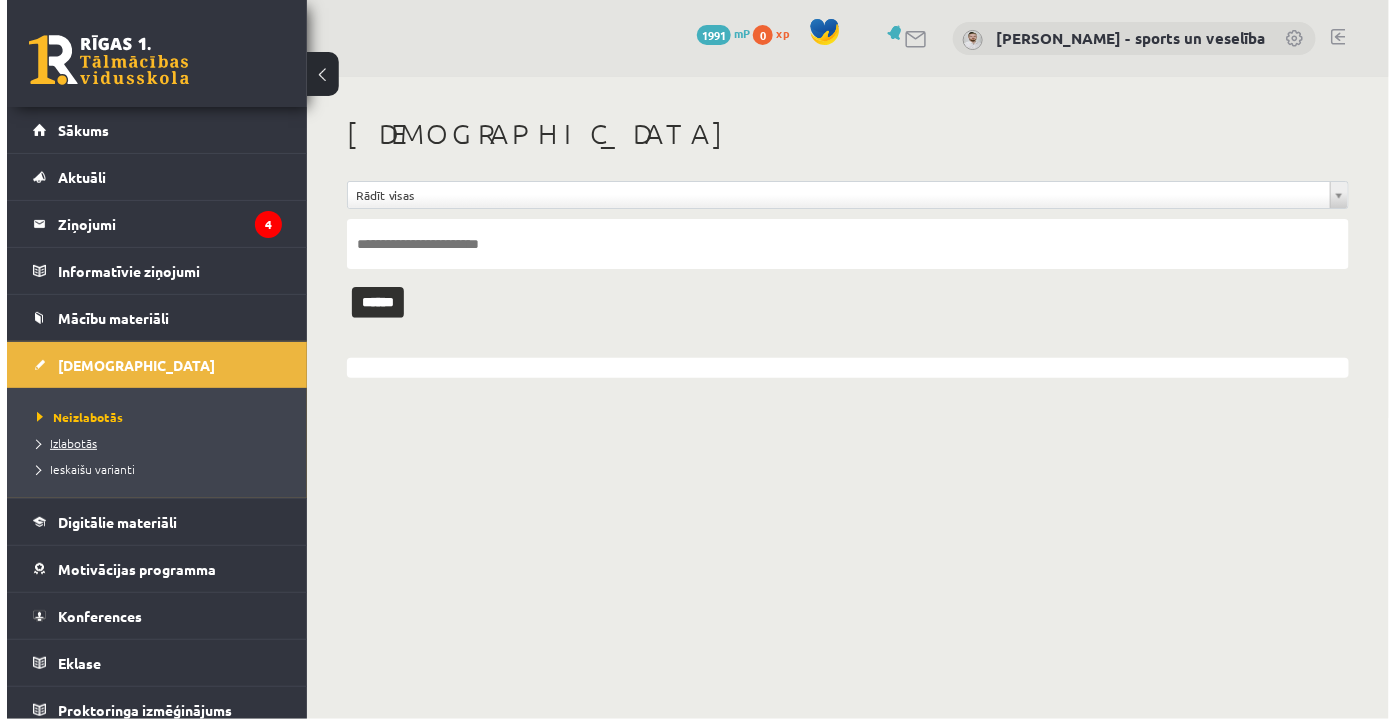 scroll, scrollTop: 0, scrollLeft: 0, axis: both 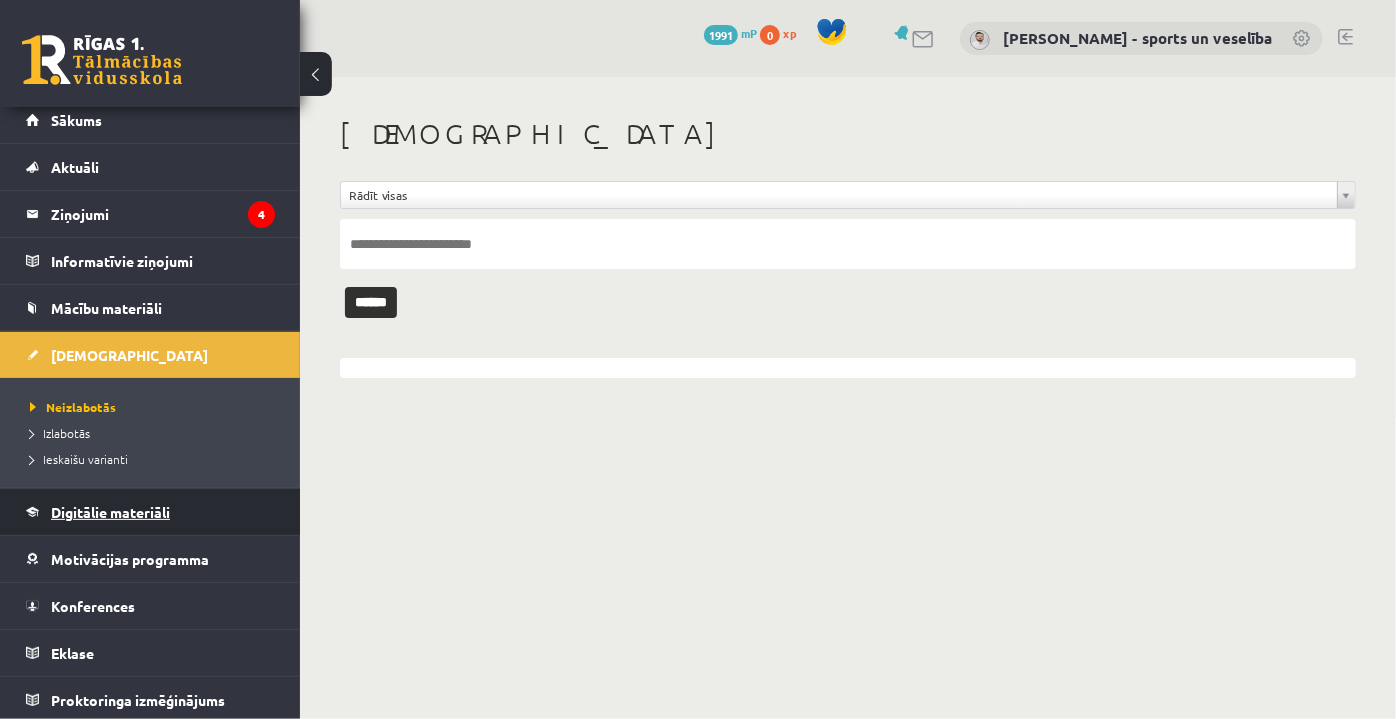 click on "Digitālie materiāli" at bounding box center [150, 512] 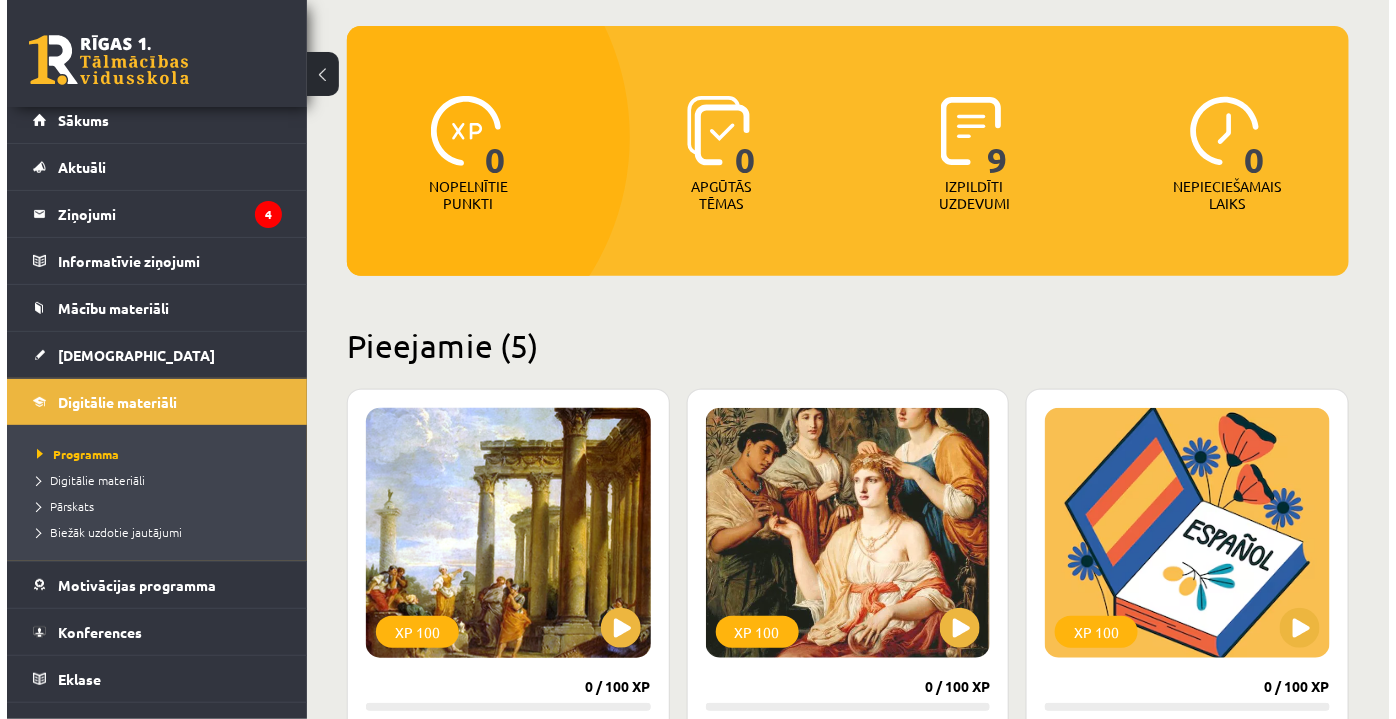 scroll, scrollTop: 0, scrollLeft: 0, axis: both 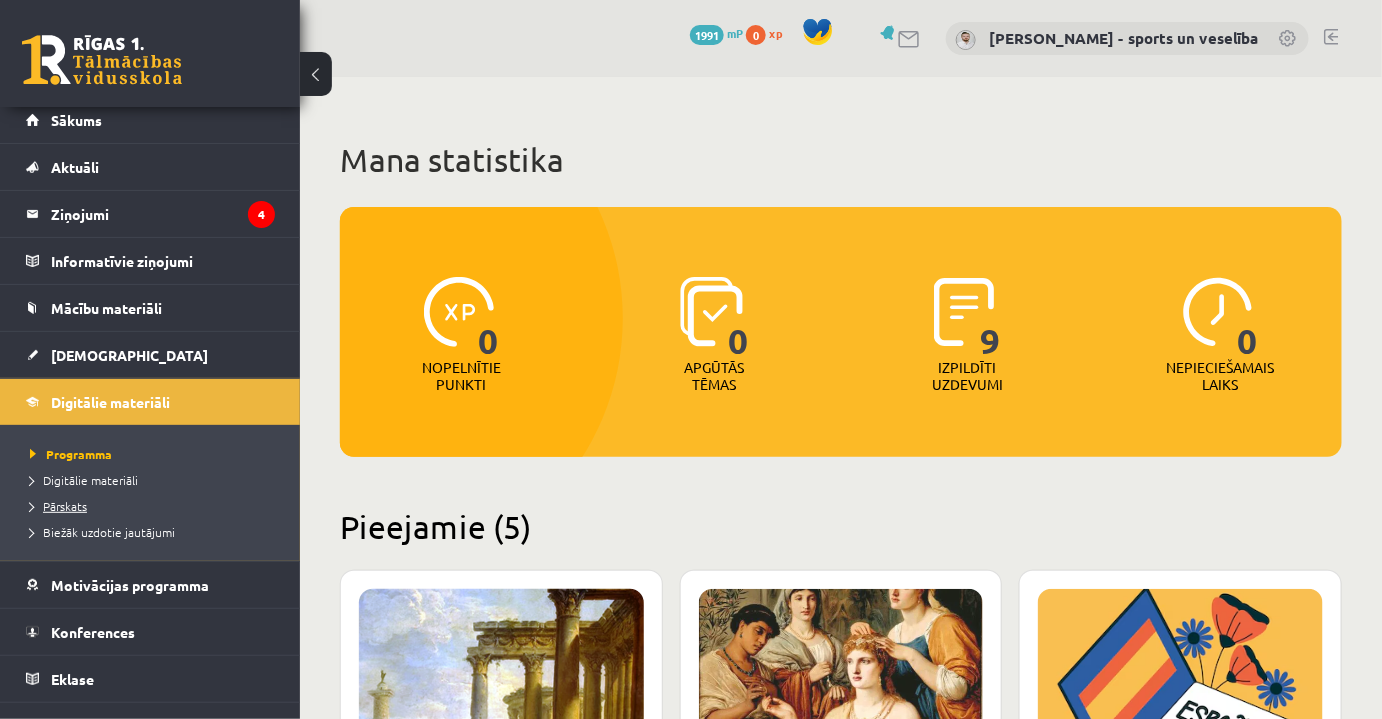 click on "Pārskats" at bounding box center [155, 506] 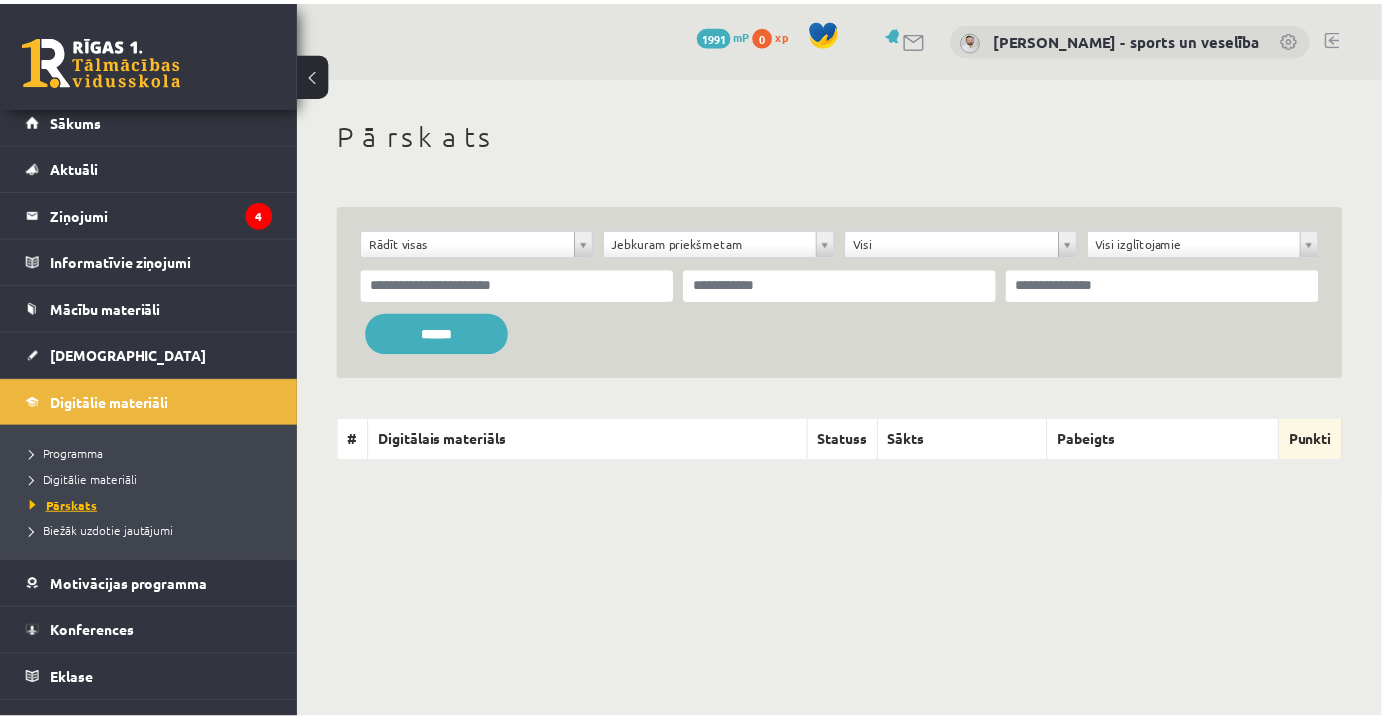 scroll, scrollTop: 37, scrollLeft: 0, axis: vertical 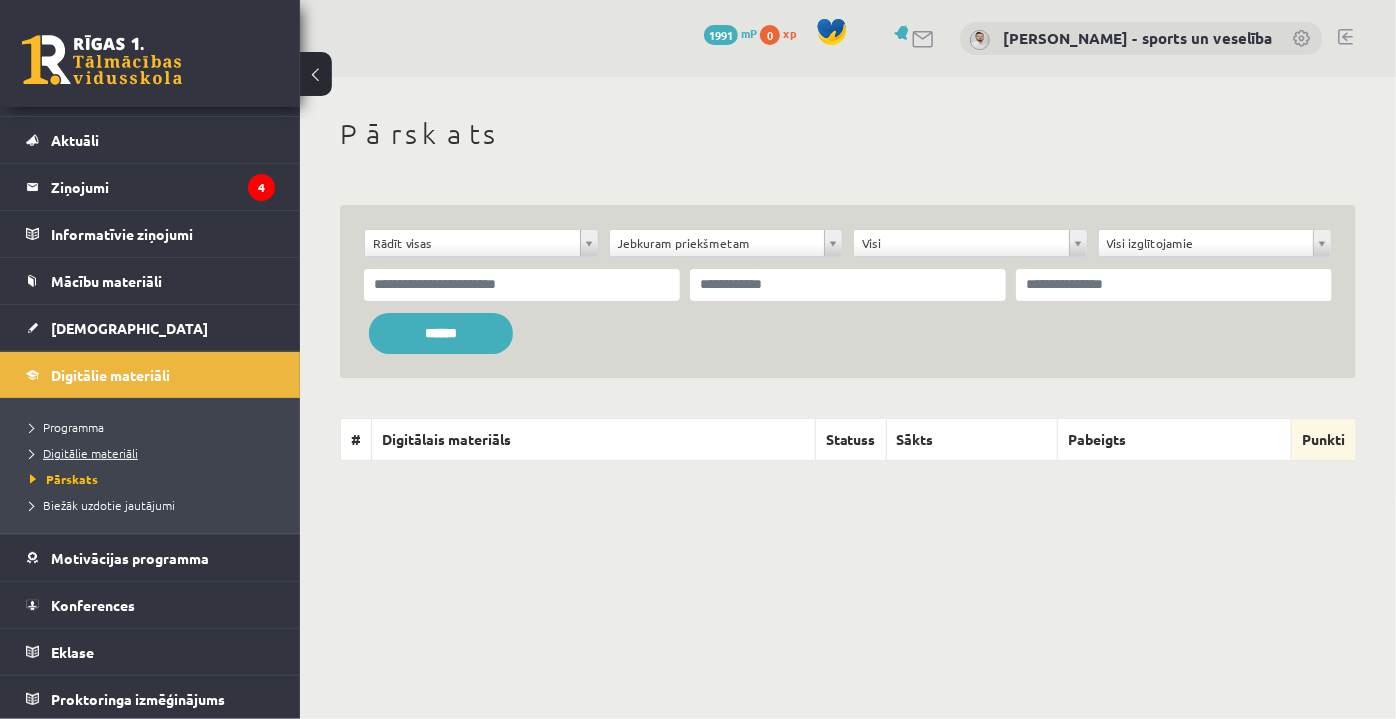 click on "Digitālie materiāli" at bounding box center (84, 453) 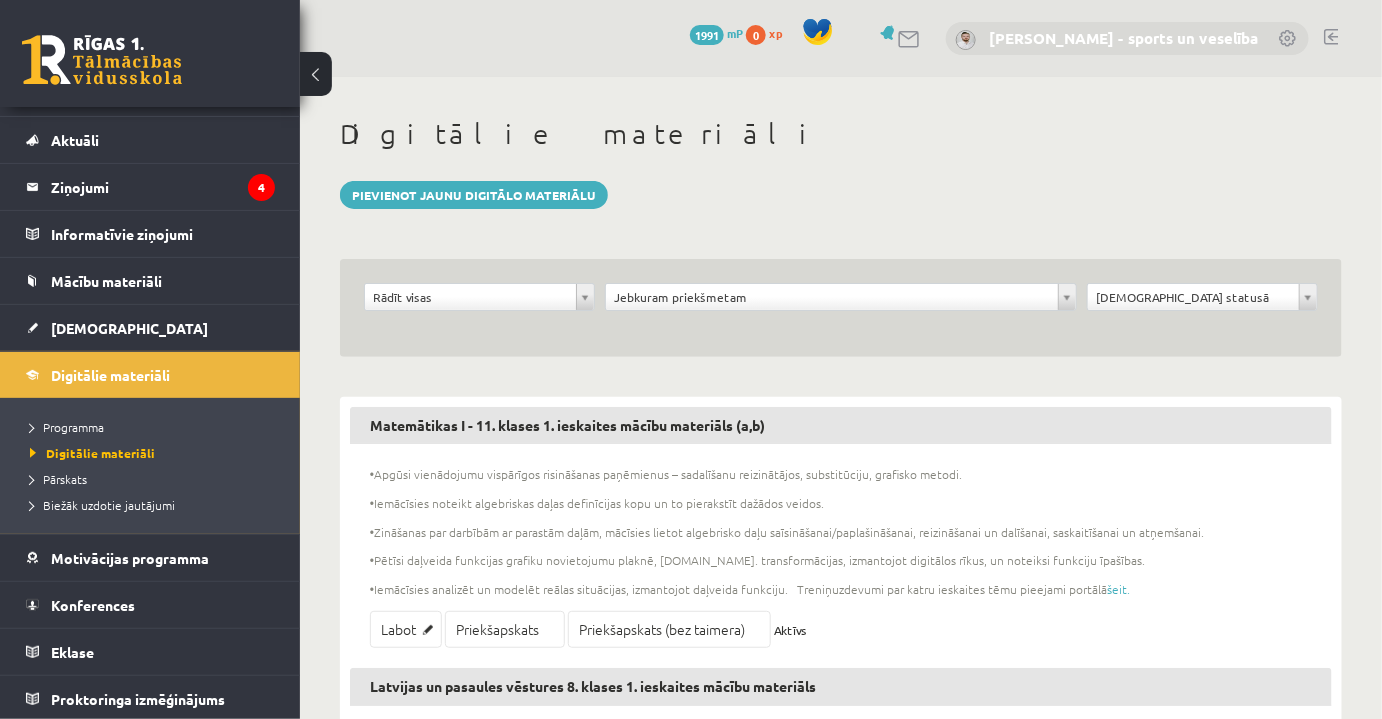 scroll, scrollTop: 1299, scrollLeft: 0, axis: vertical 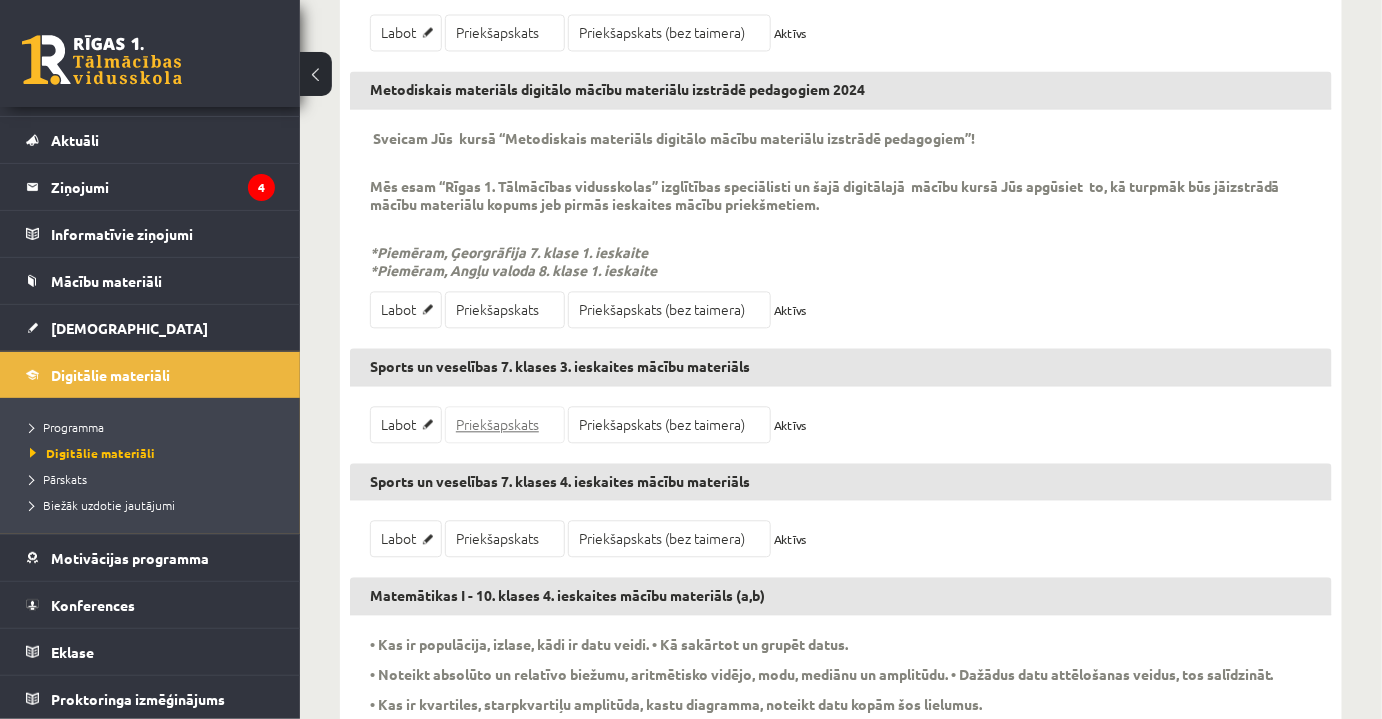 click on "Priekšapskats" at bounding box center (505, 424) 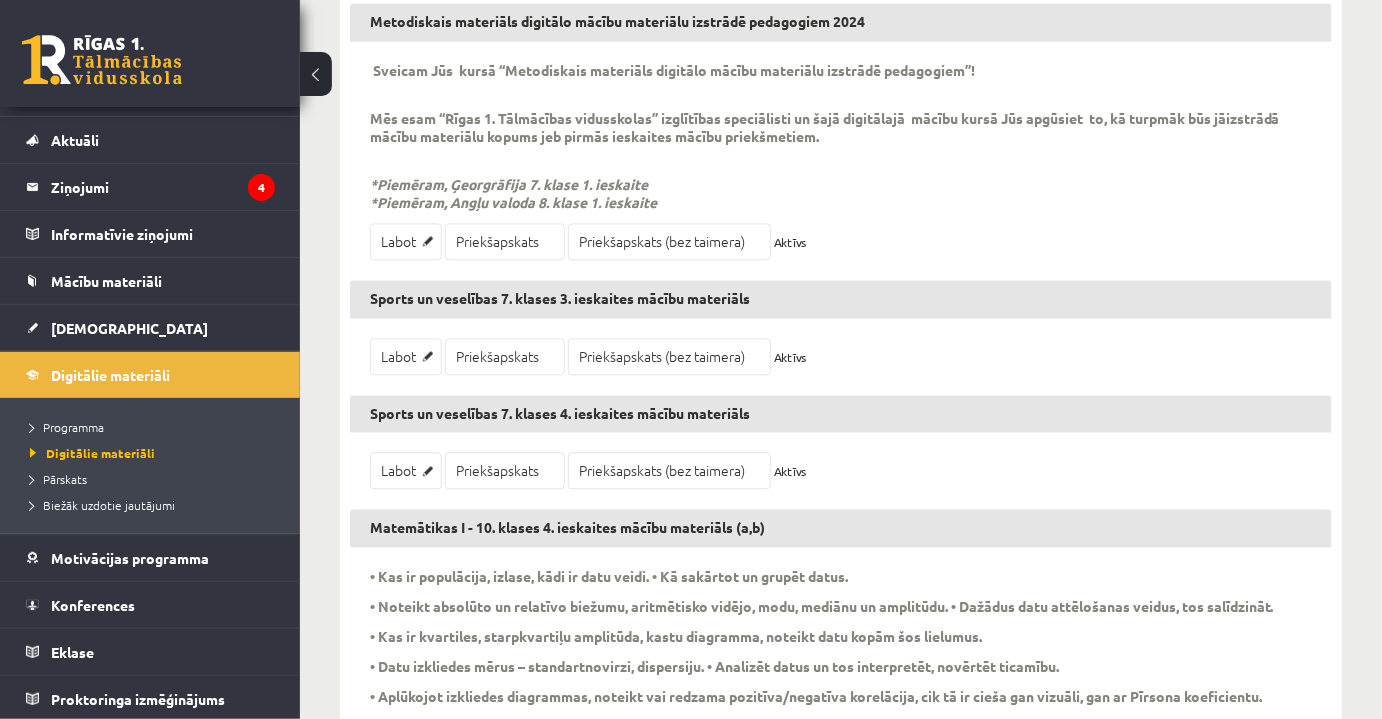scroll, scrollTop: 1370, scrollLeft: 0, axis: vertical 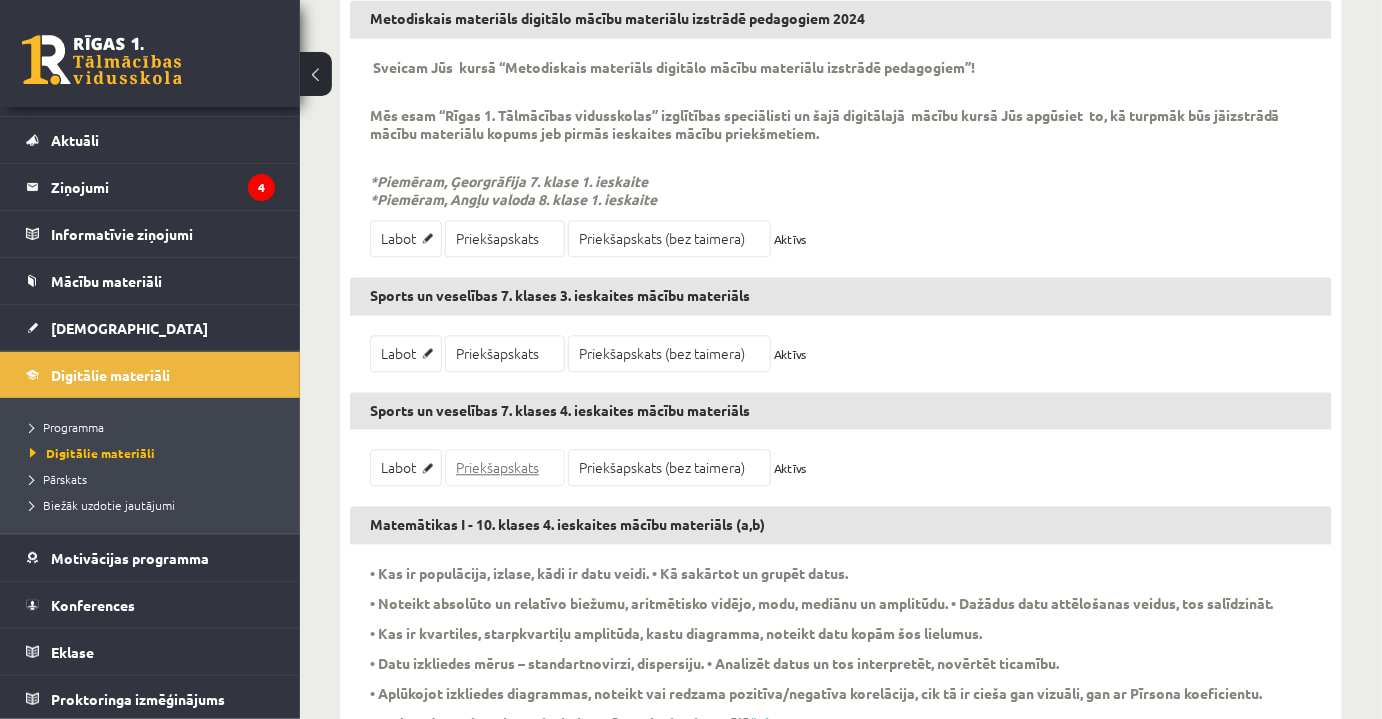click on "Priekšapskats" at bounding box center [505, 467] 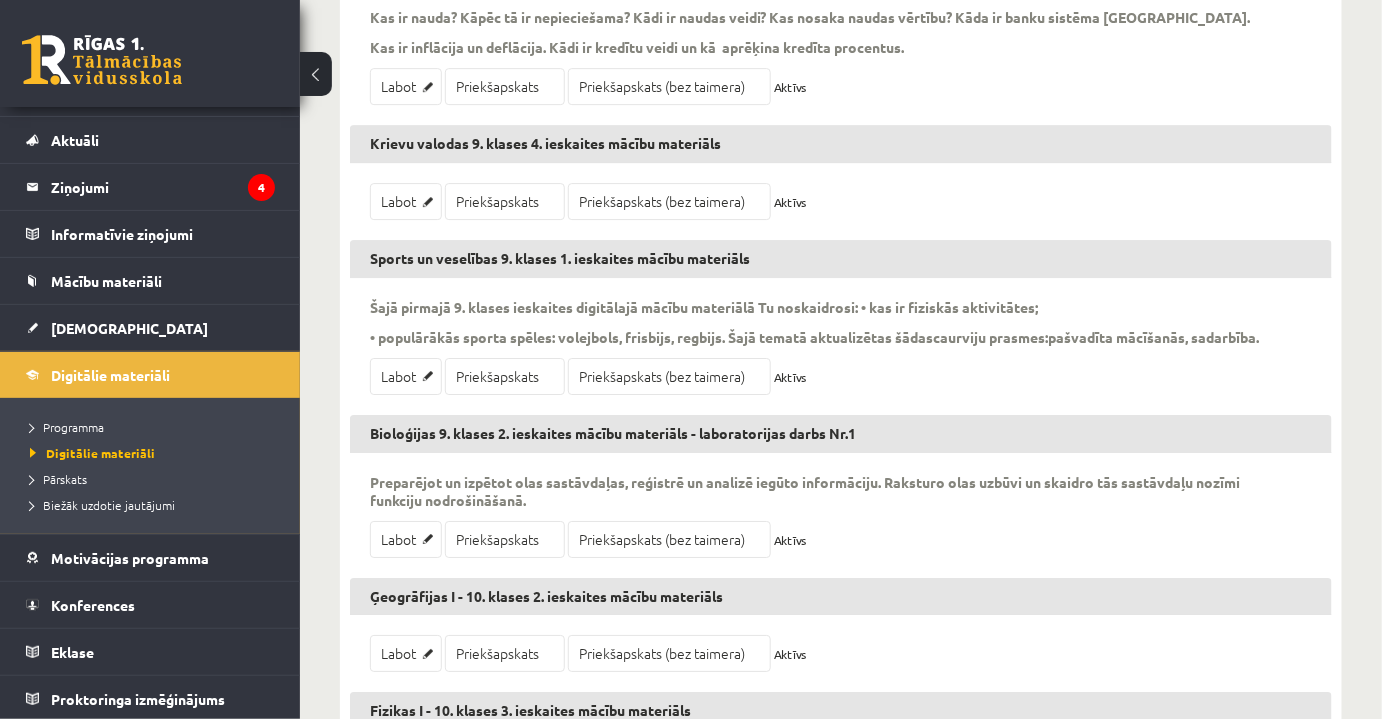 scroll, scrollTop: 28704, scrollLeft: 0, axis: vertical 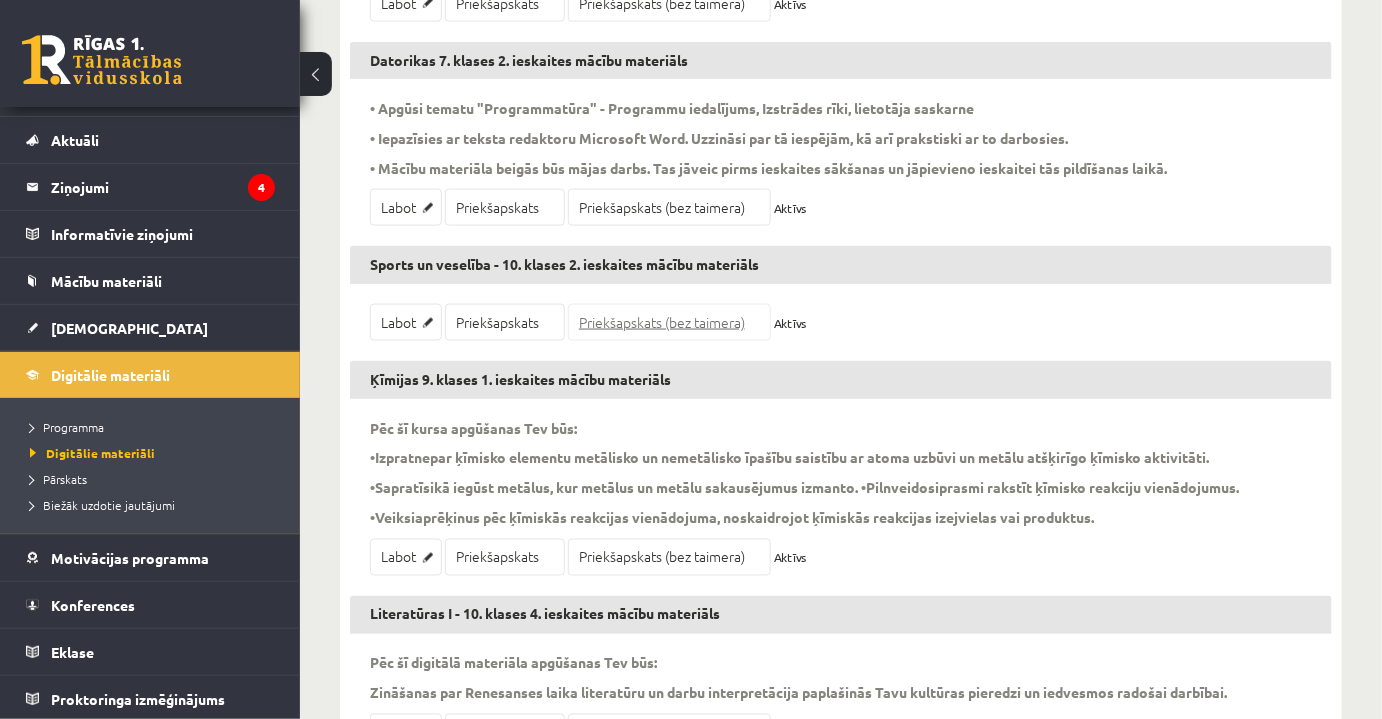 click on "Priekšapskats (bez taimera)" at bounding box center [669, 322] 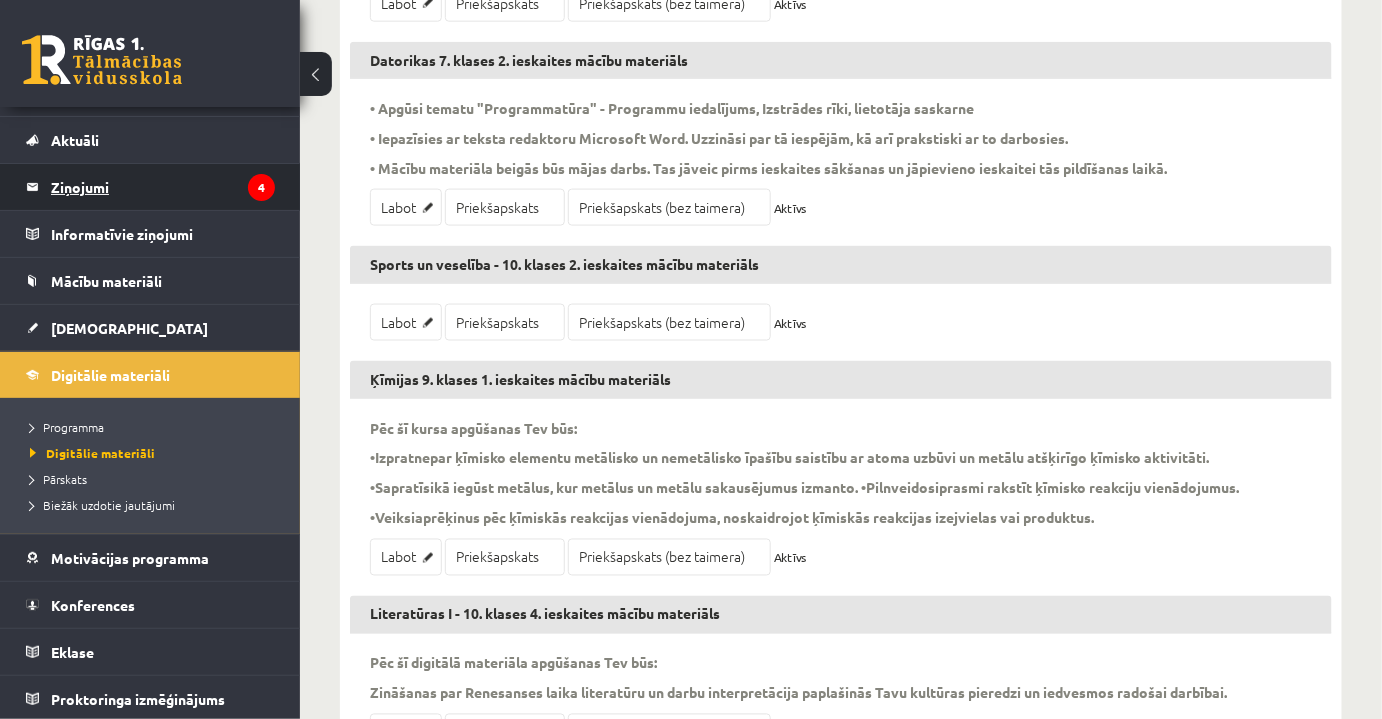 click on "Ziņojumi
4" at bounding box center [163, 187] 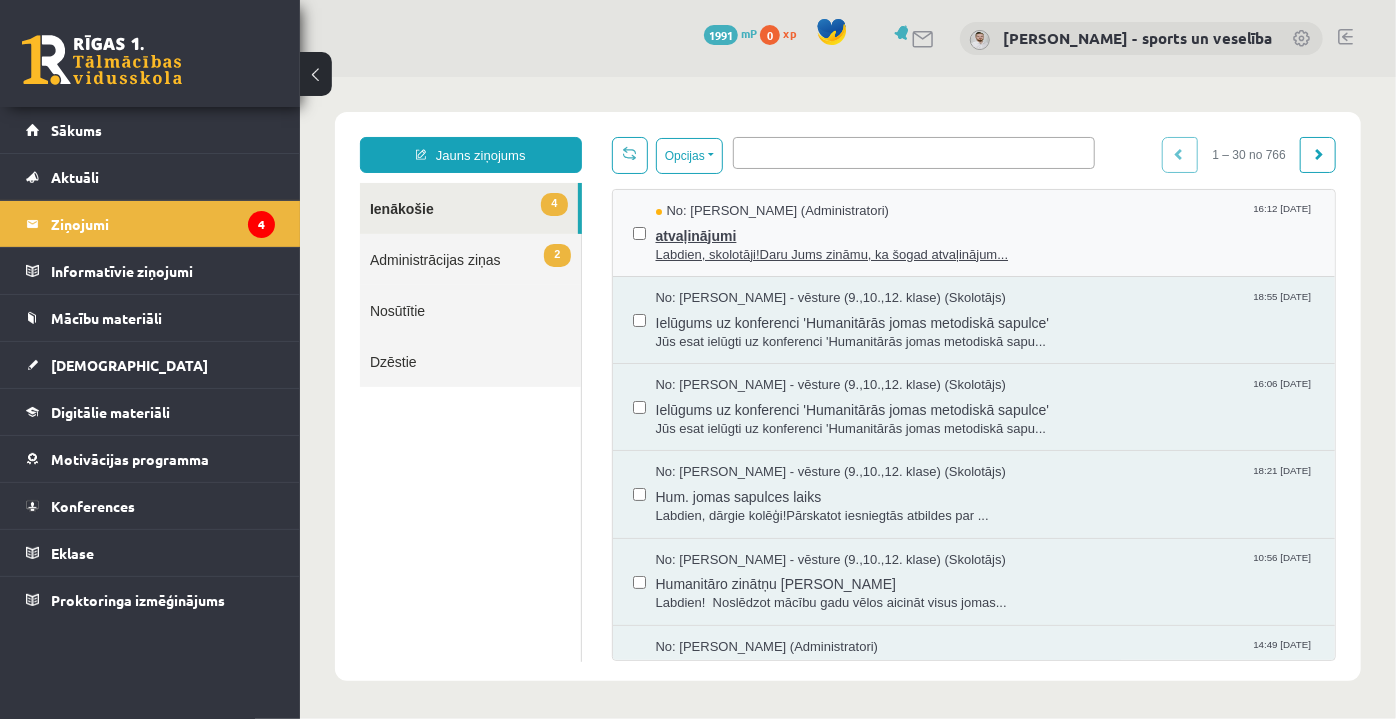 scroll, scrollTop: 0, scrollLeft: 0, axis: both 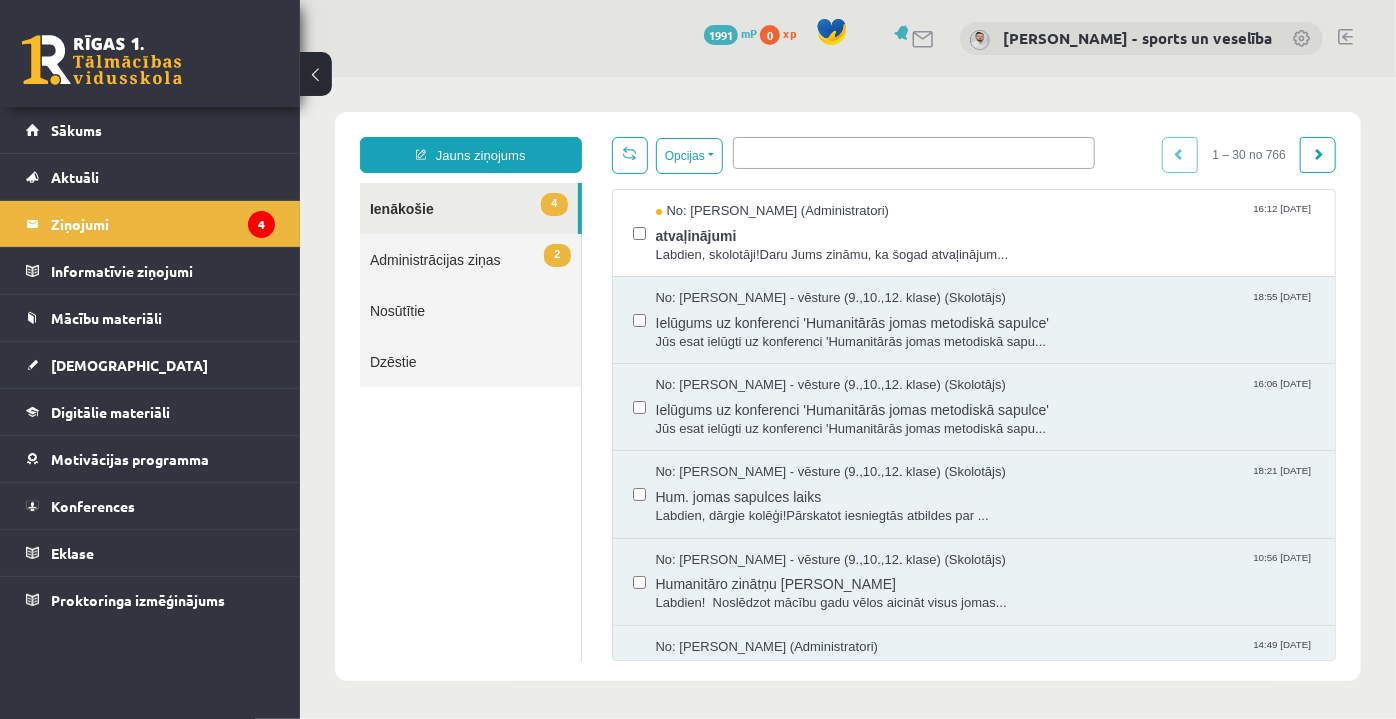 click on "2  Administrācijas ziņas" at bounding box center [469, 258] 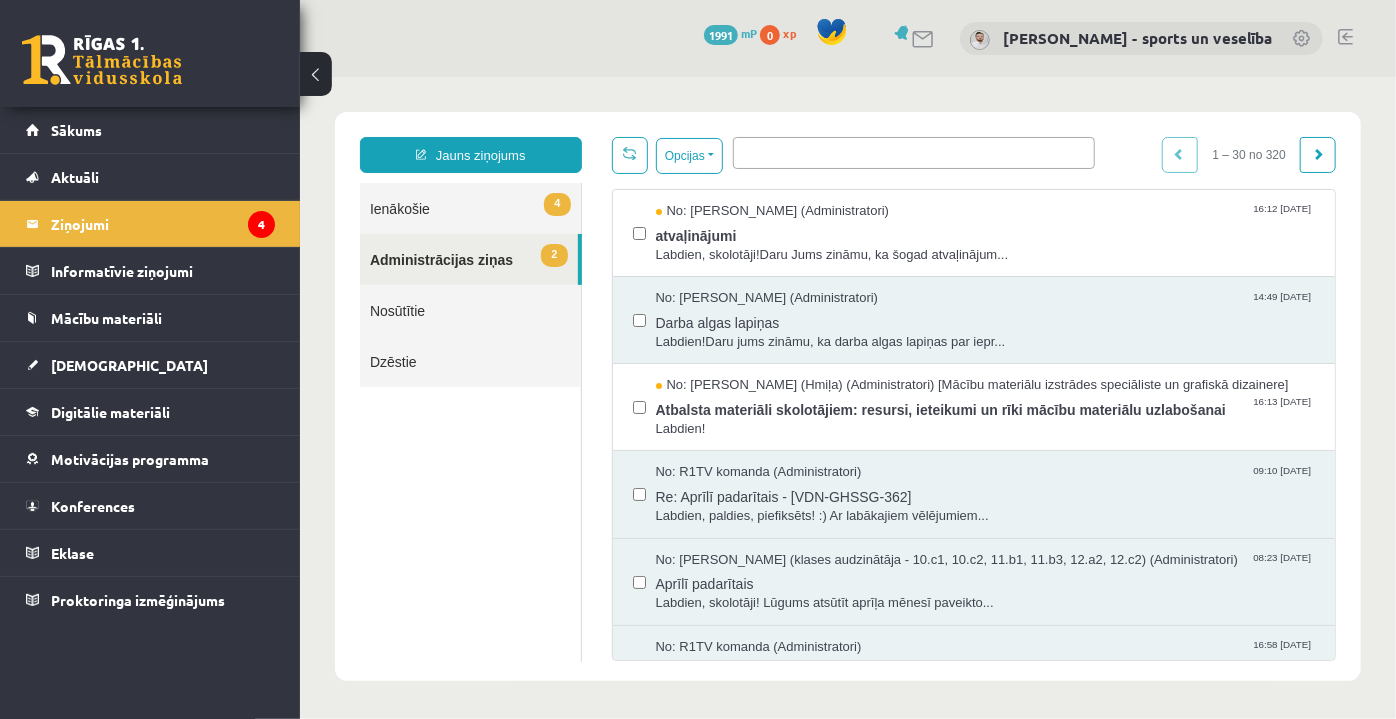 scroll, scrollTop: 0, scrollLeft: 0, axis: both 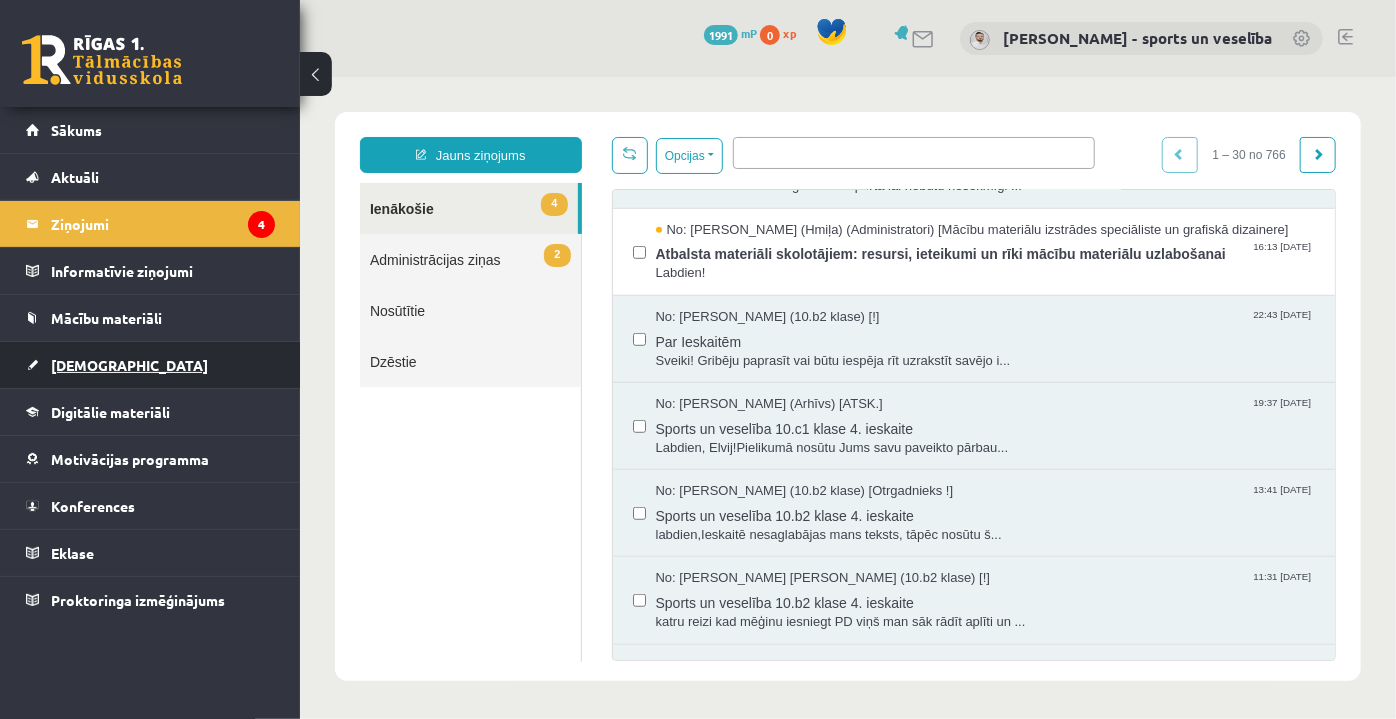 click on "[DEMOGRAPHIC_DATA]" at bounding box center (150, 365) 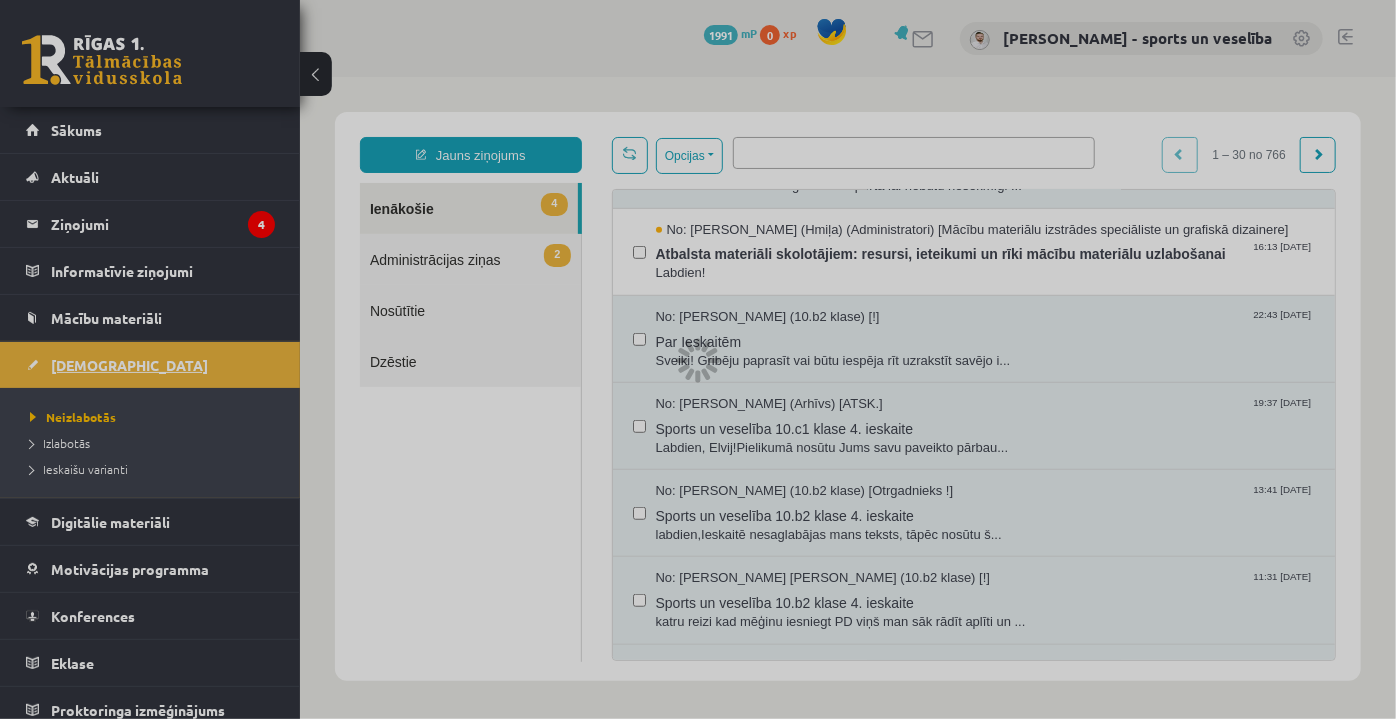 scroll, scrollTop: 0, scrollLeft: 0, axis: both 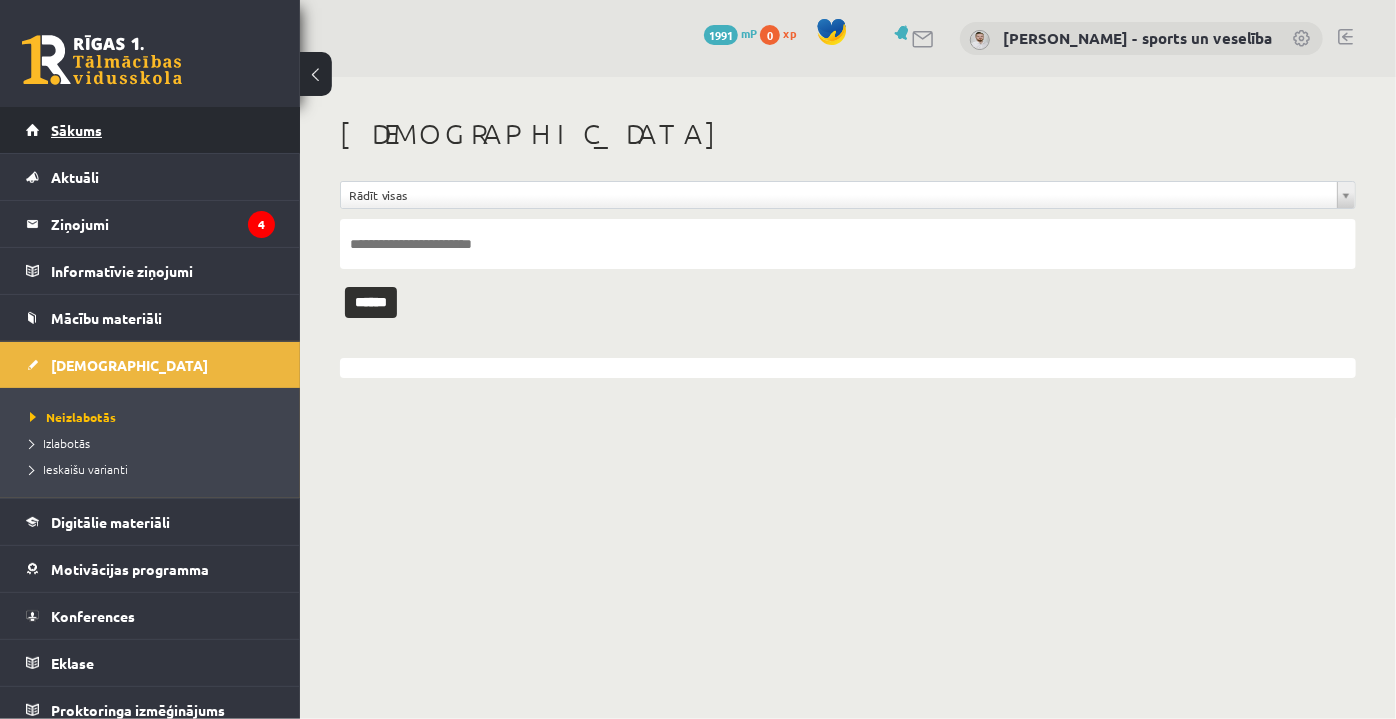 click on "Sākums" at bounding box center [150, 130] 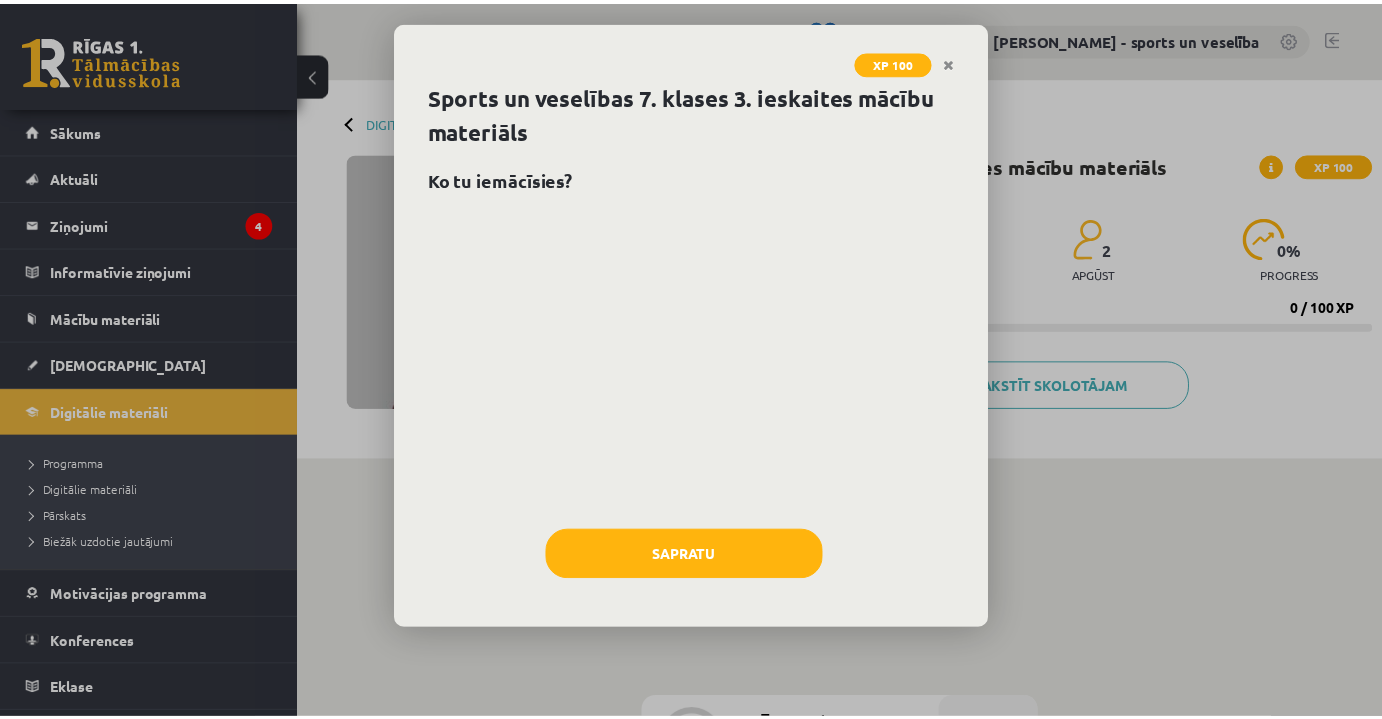 scroll, scrollTop: 0, scrollLeft: 0, axis: both 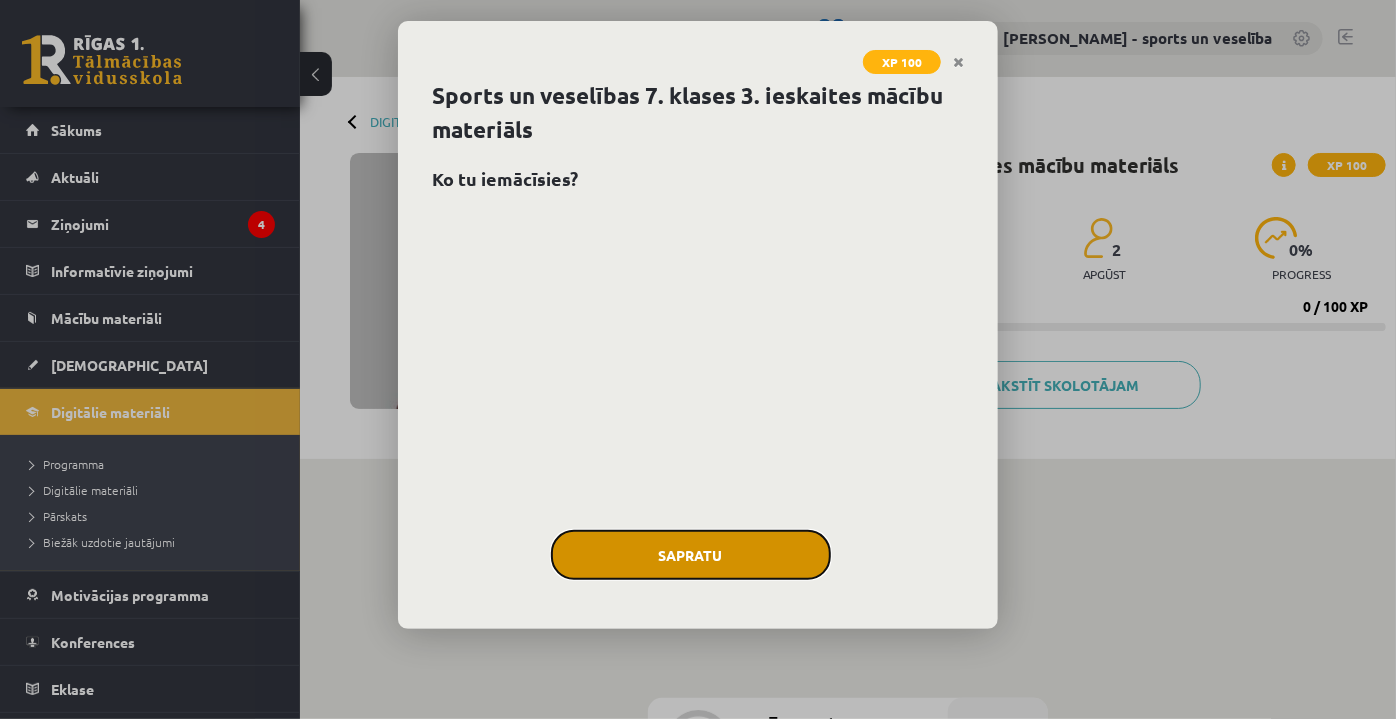 click on "Sapratu" 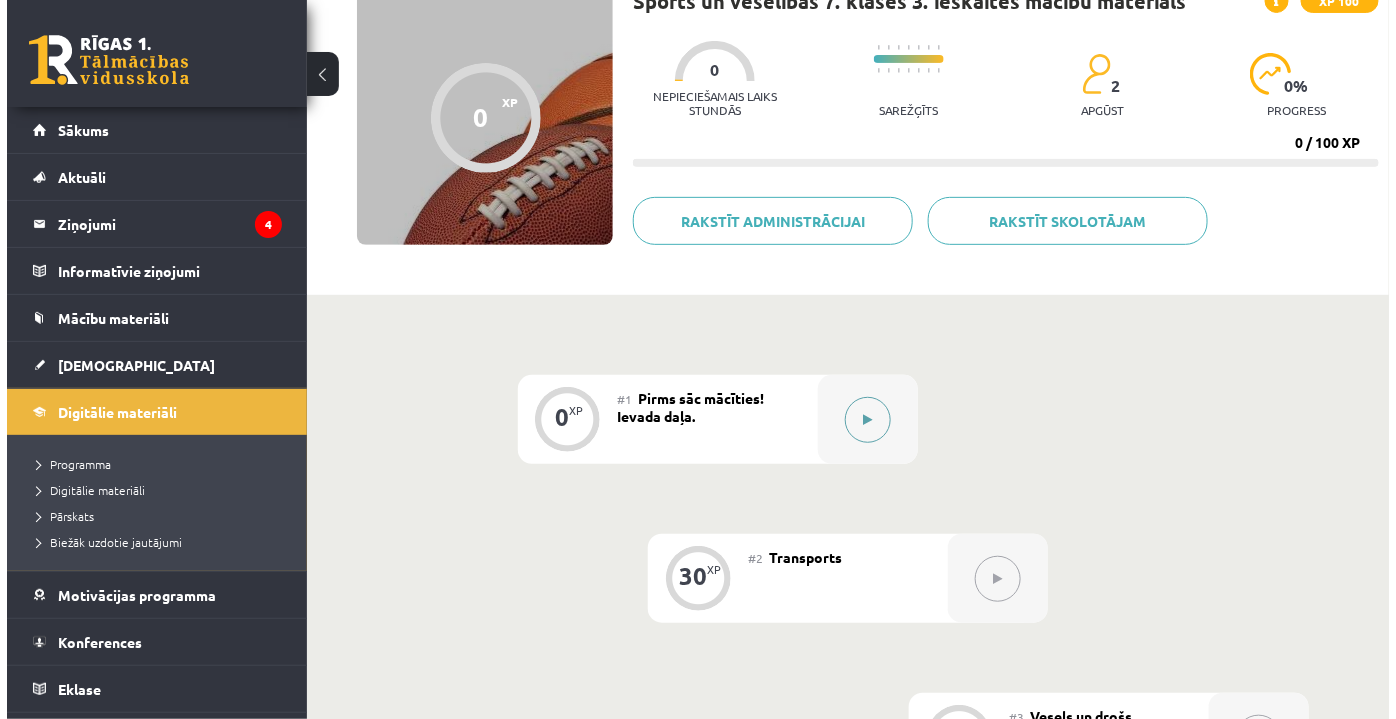 scroll, scrollTop: 170, scrollLeft: 0, axis: vertical 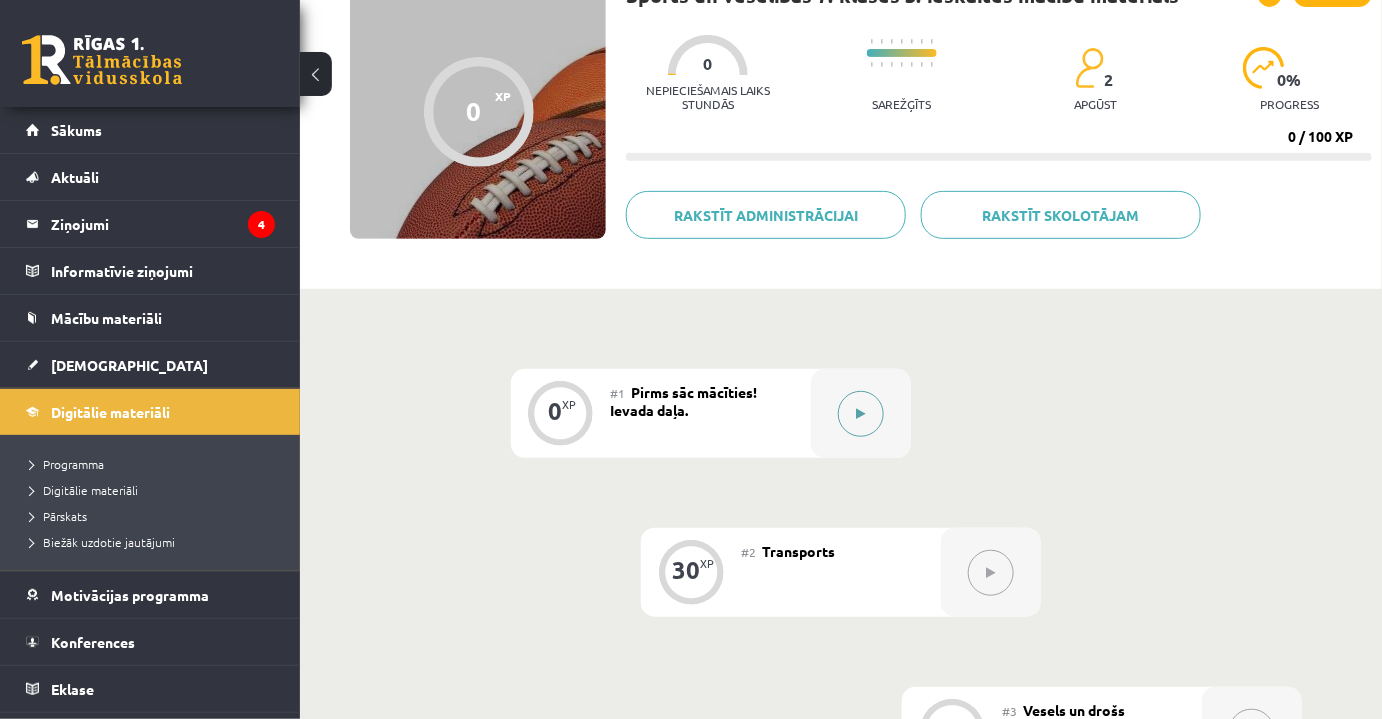 click 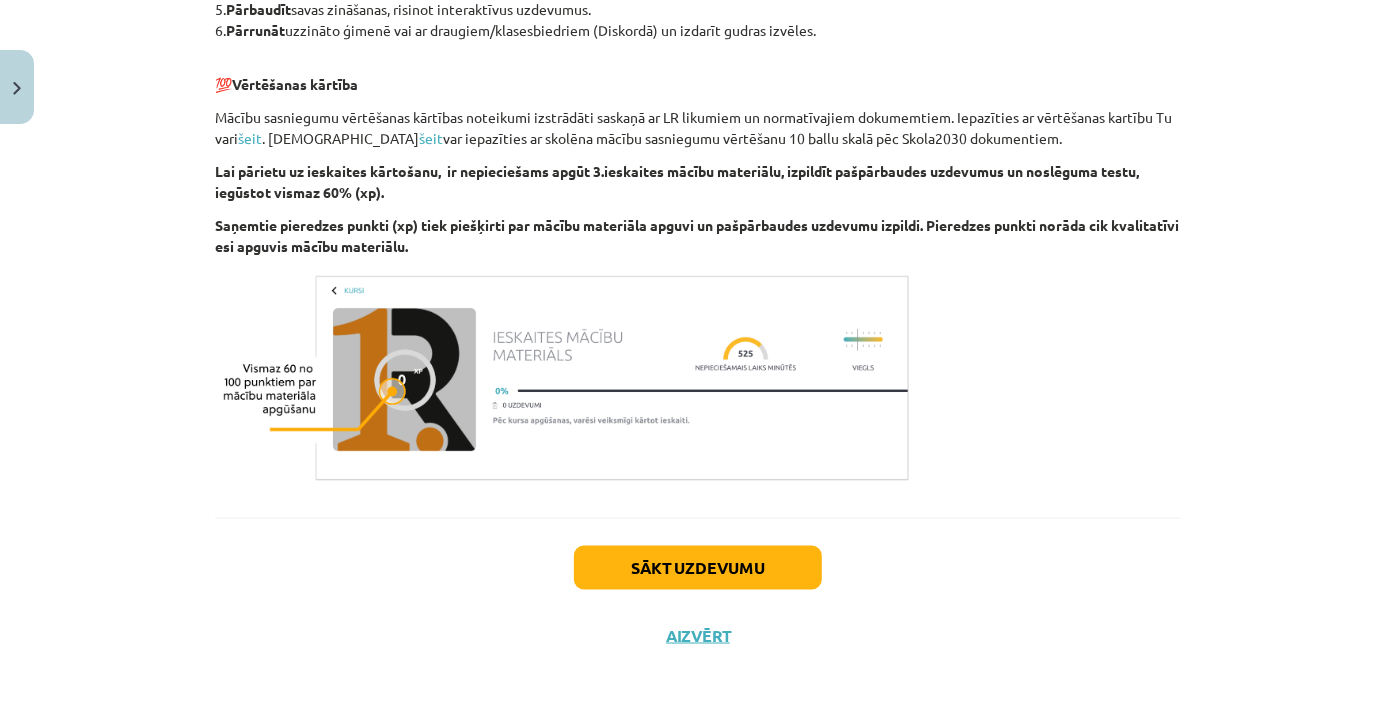scroll, scrollTop: 1221, scrollLeft: 0, axis: vertical 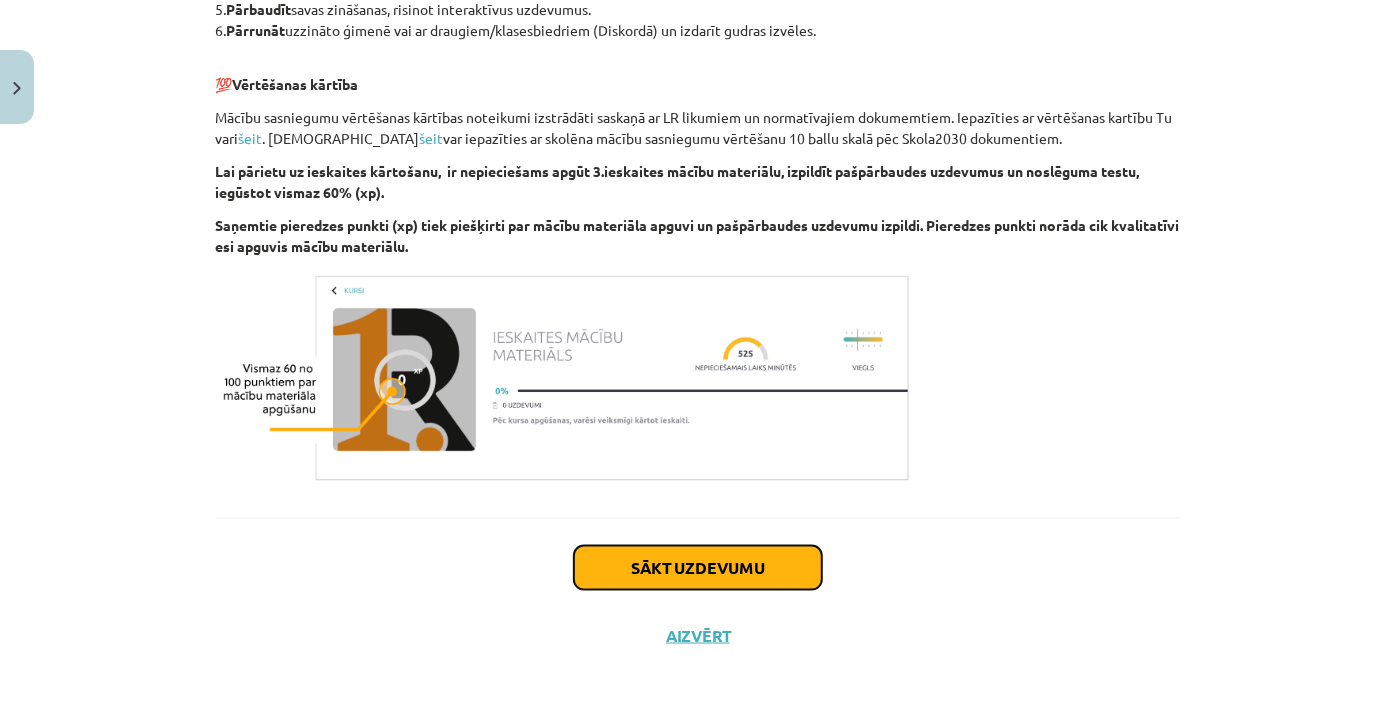 click on "Sākt uzdevumu" 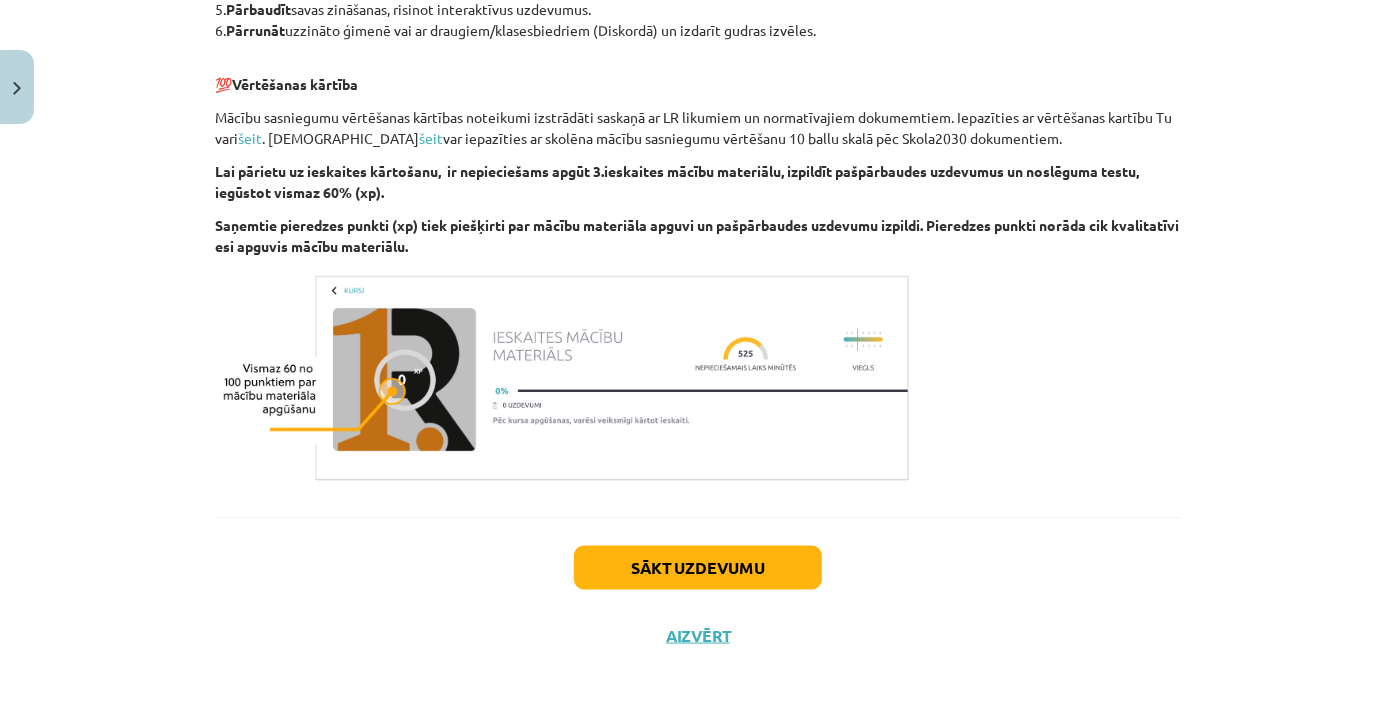 scroll, scrollTop: 40, scrollLeft: 0, axis: vertical 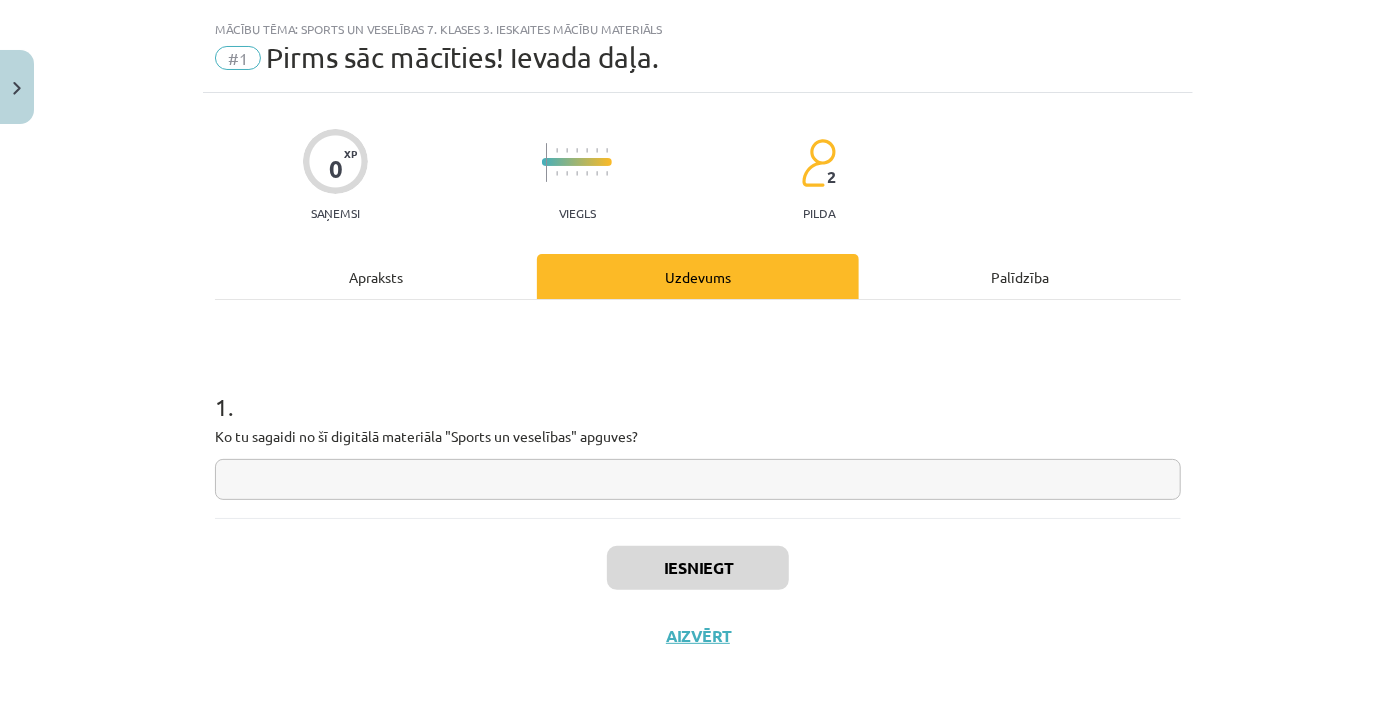 click 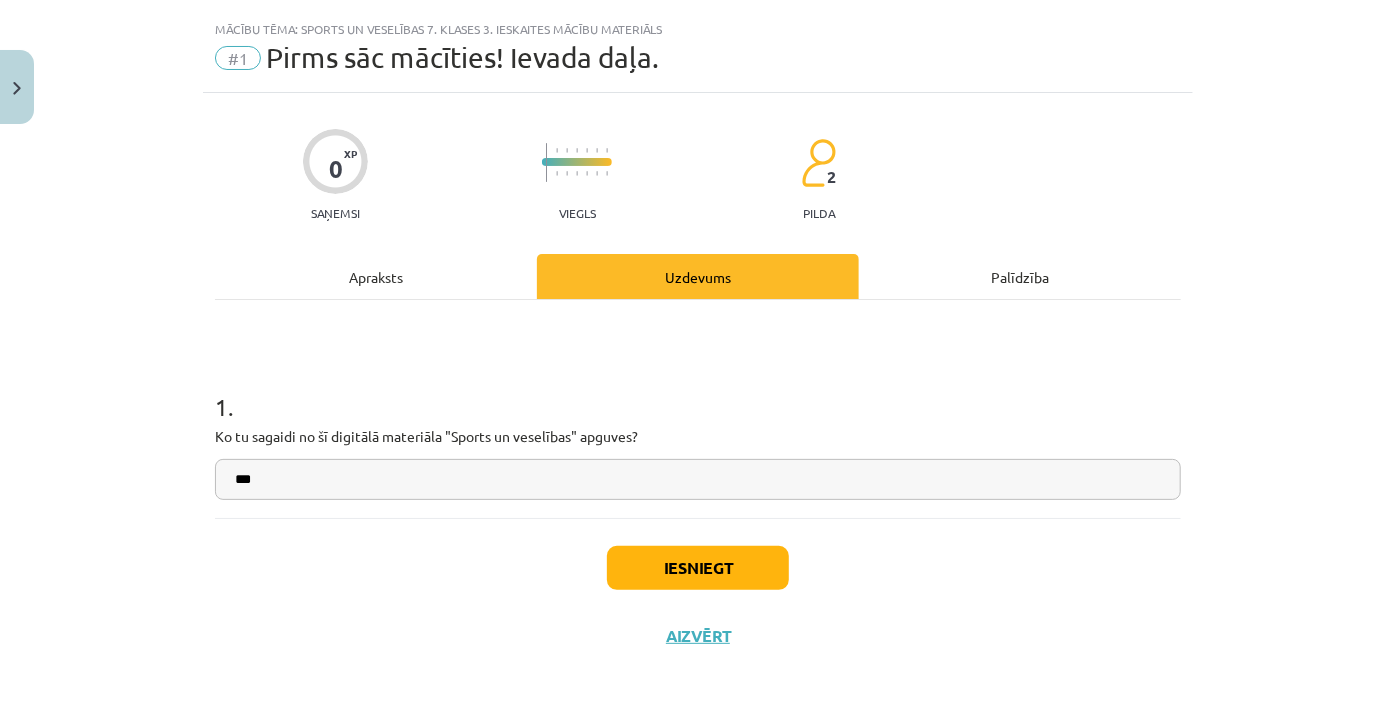 type on "***" 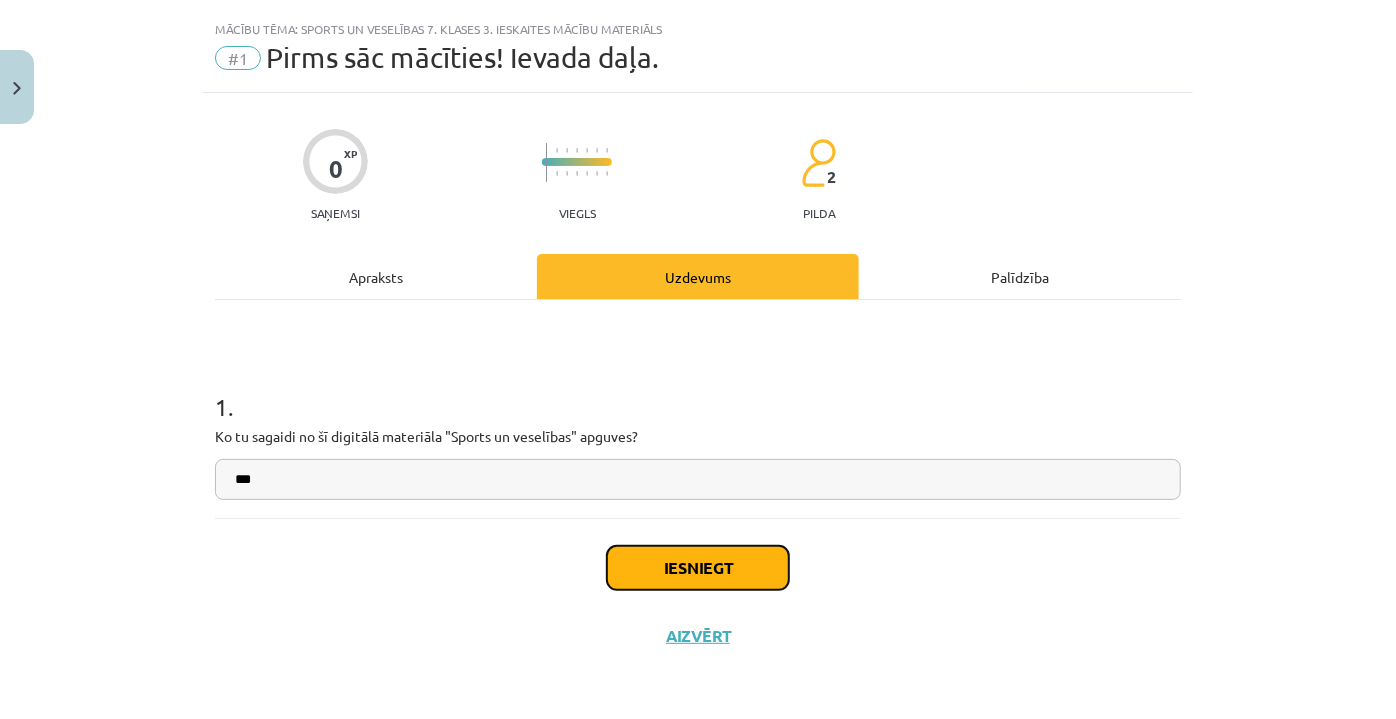 click on "Iesniegt" 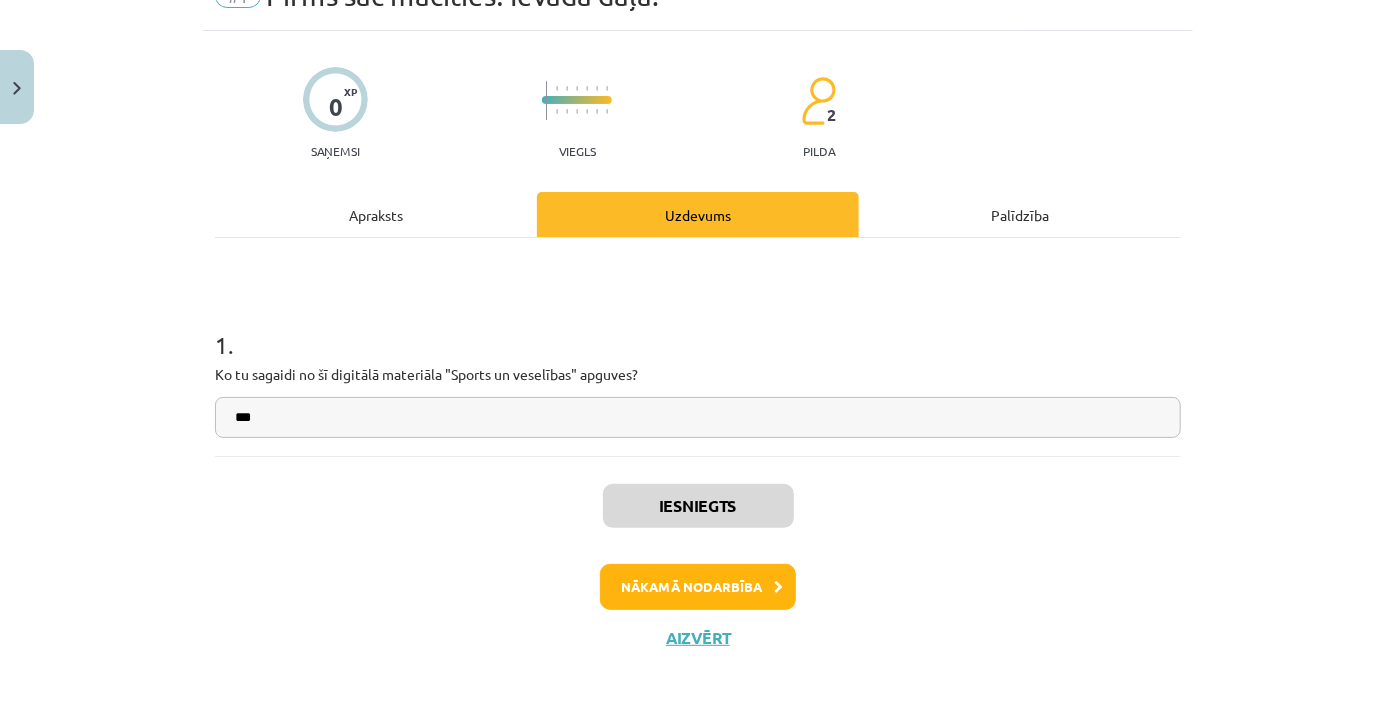 scroll, scrollTop: 101, scrollLeft: 0, axis: vertical 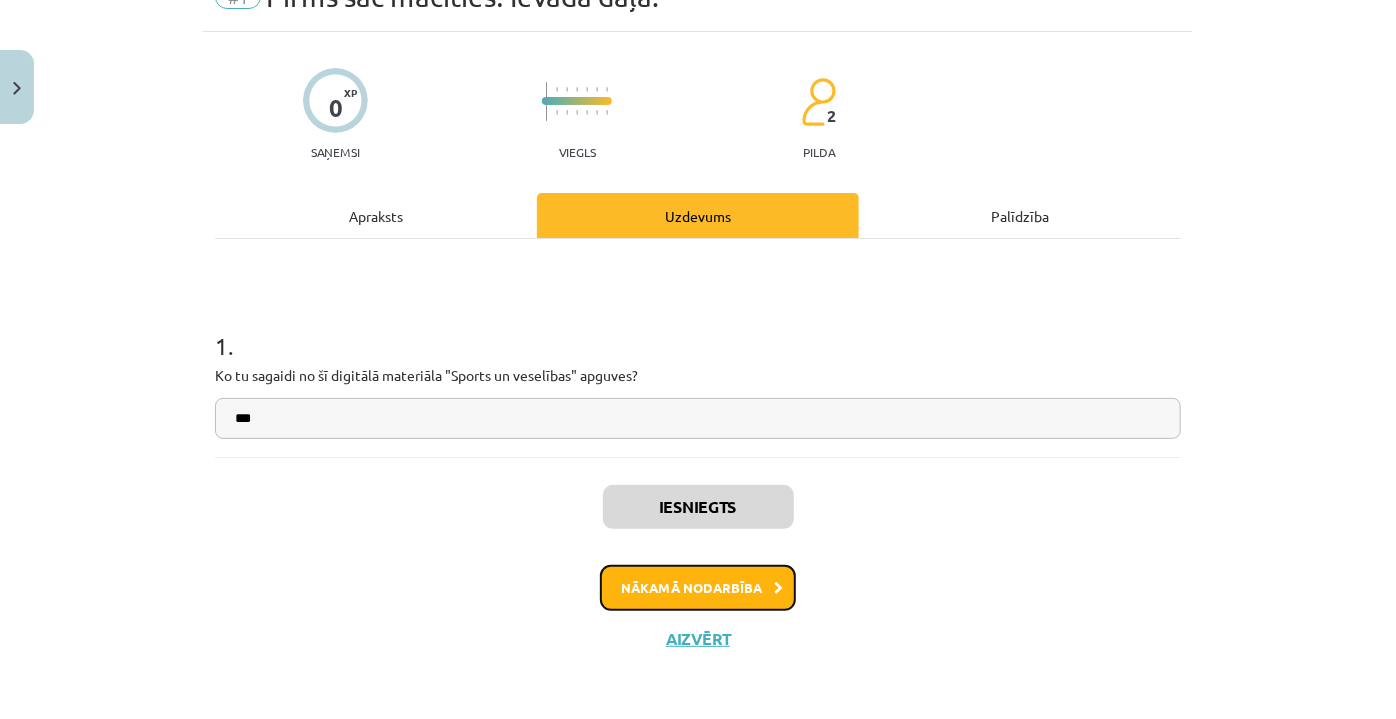 click on "Nākamā nodarbība" 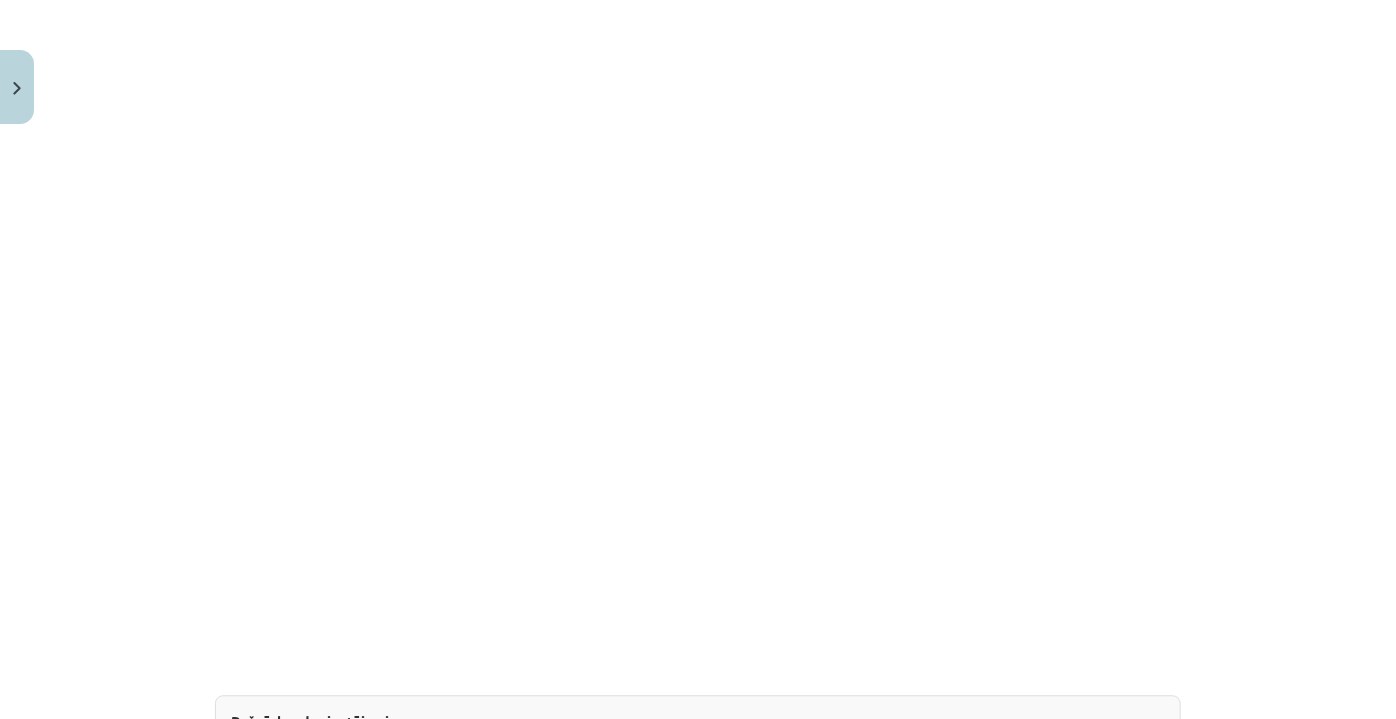 scroll, scrollTop: 5717, scrollLeft: 0, axis: vertical 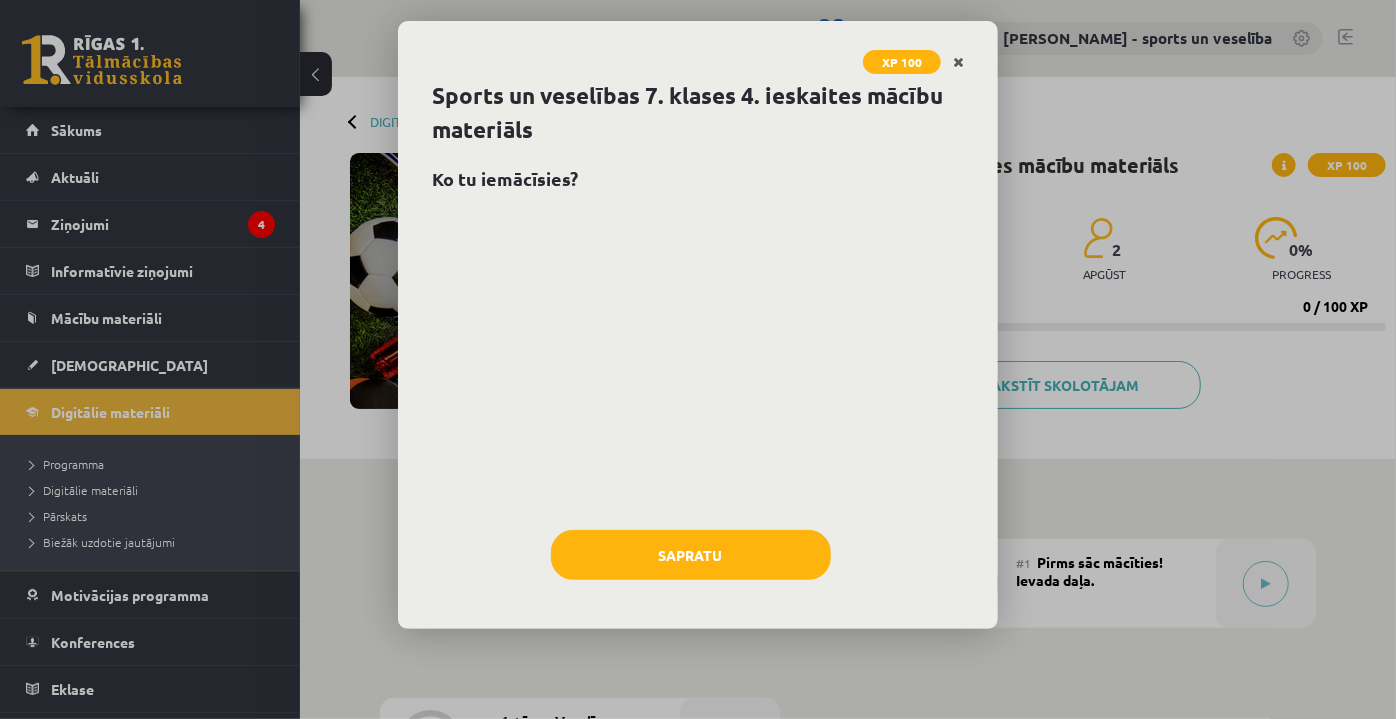 click 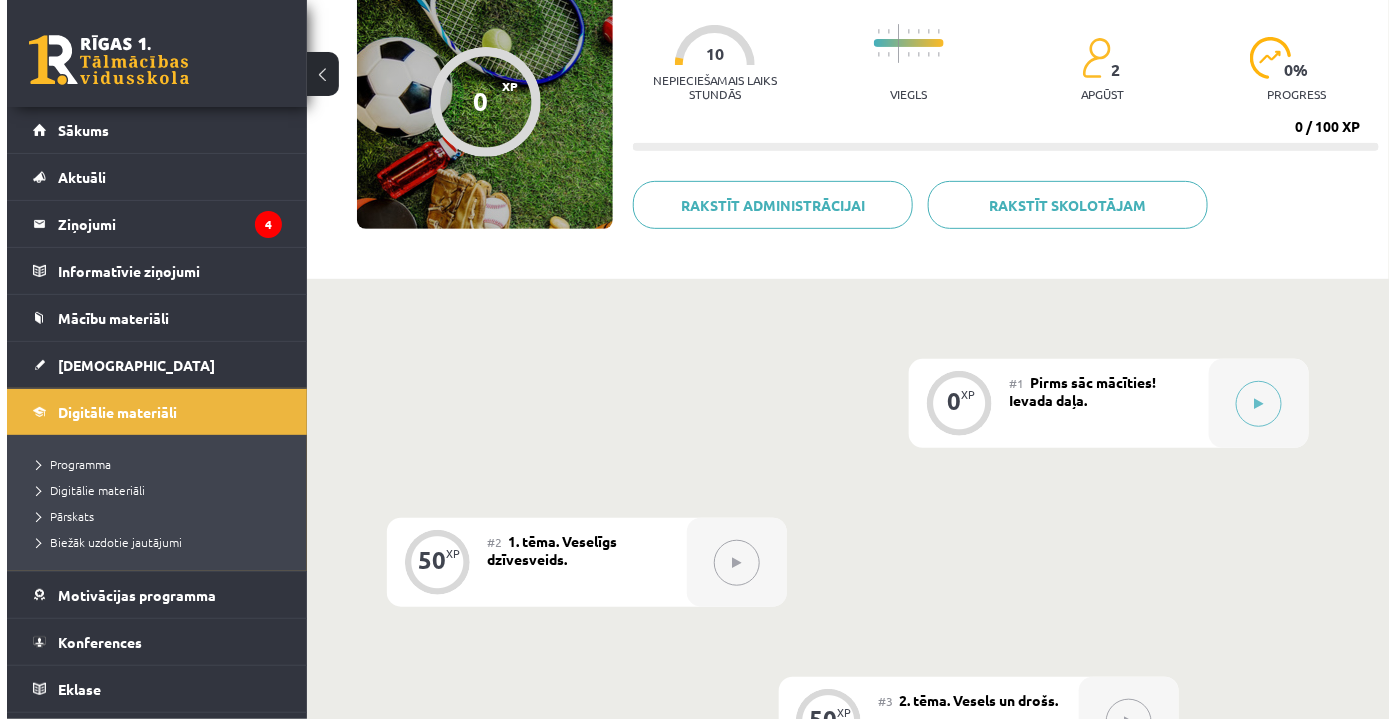 scroll, scrollTop: 181, scrollLeft: 0, axis: vertical 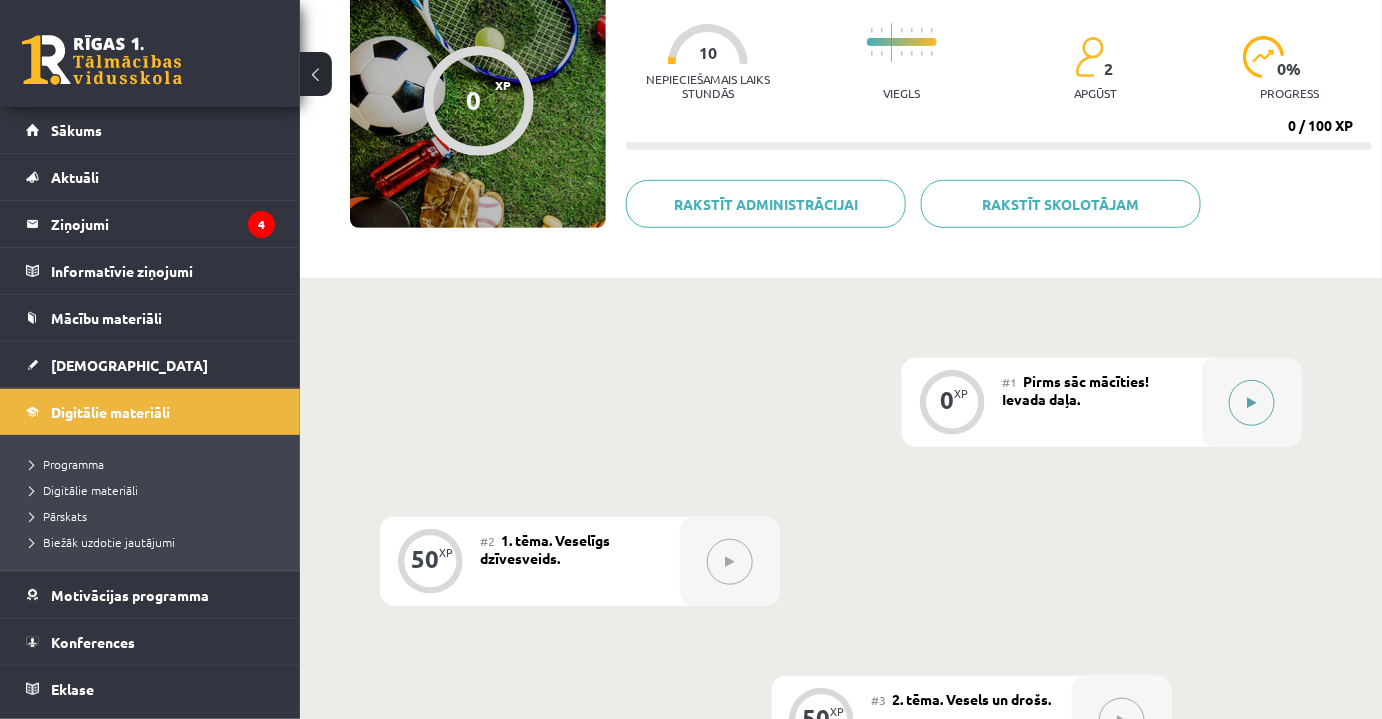 click 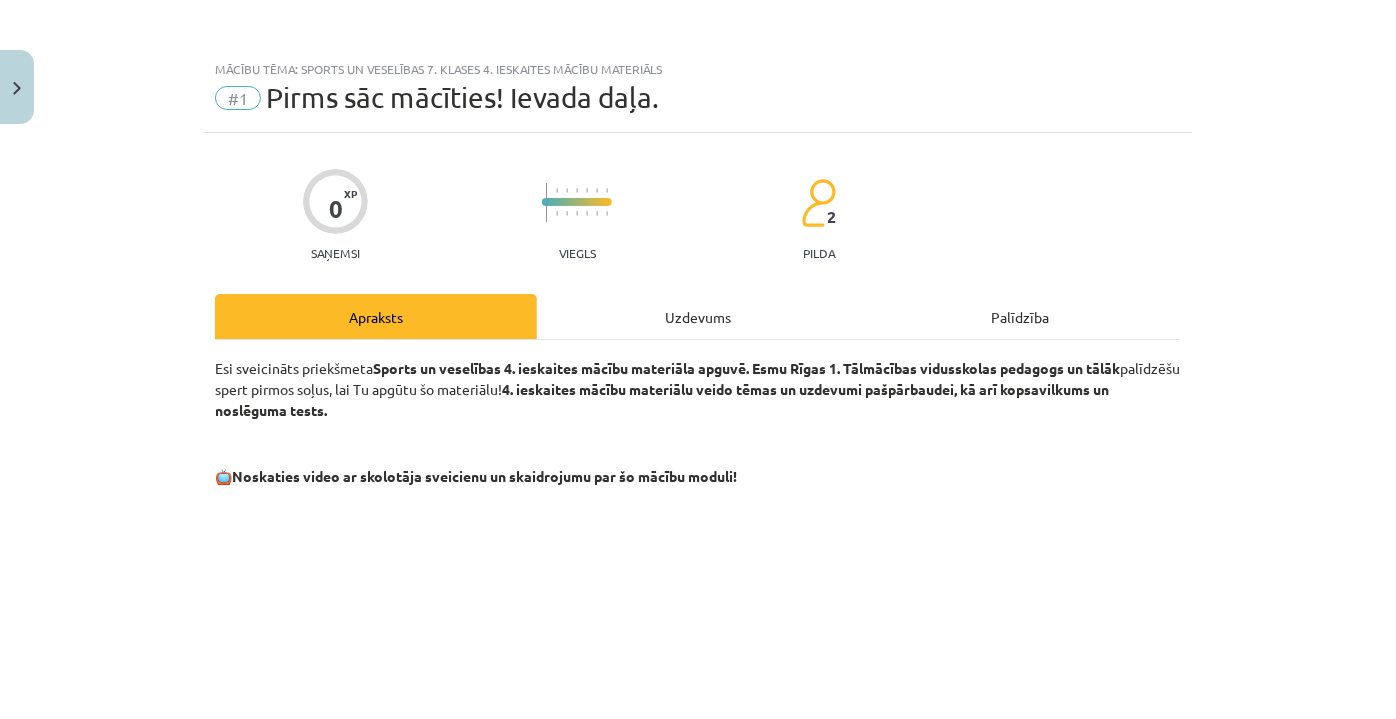 scroll, scrollTop: 260, scrollLeft: 0, axis: vertical 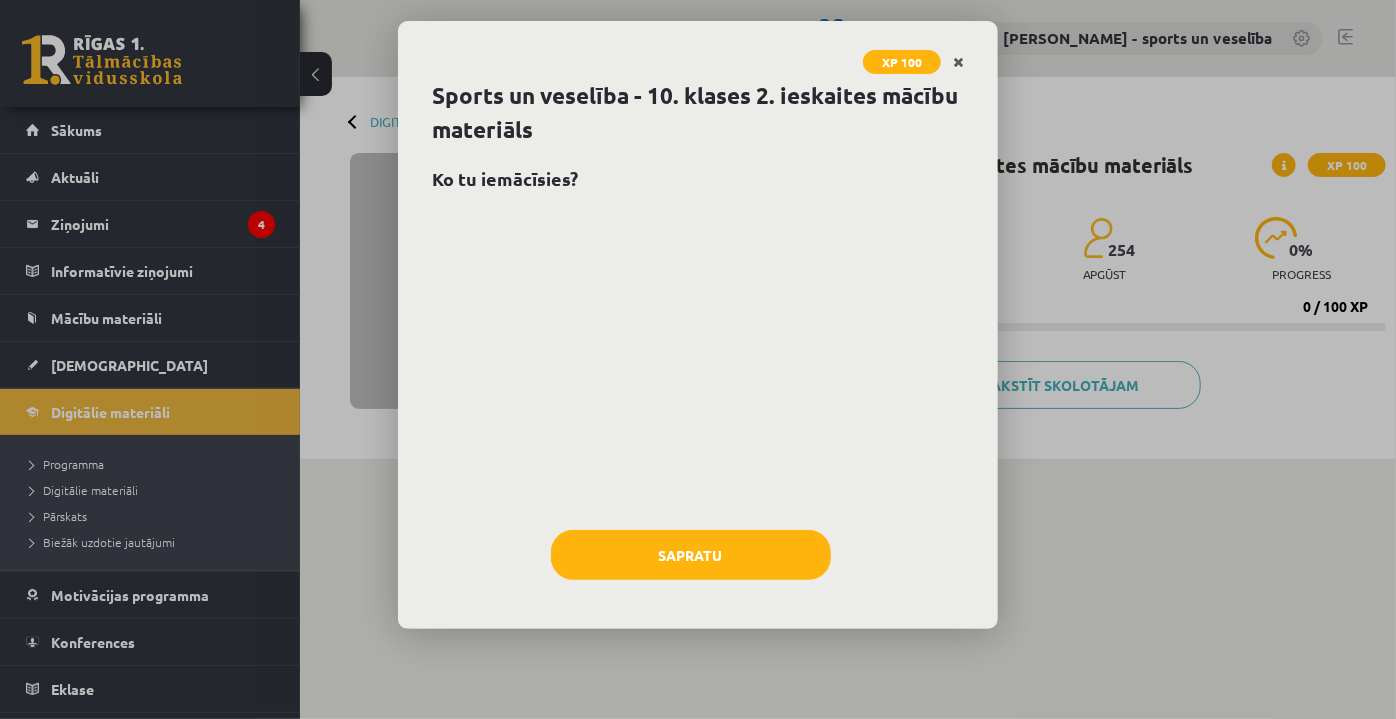 click 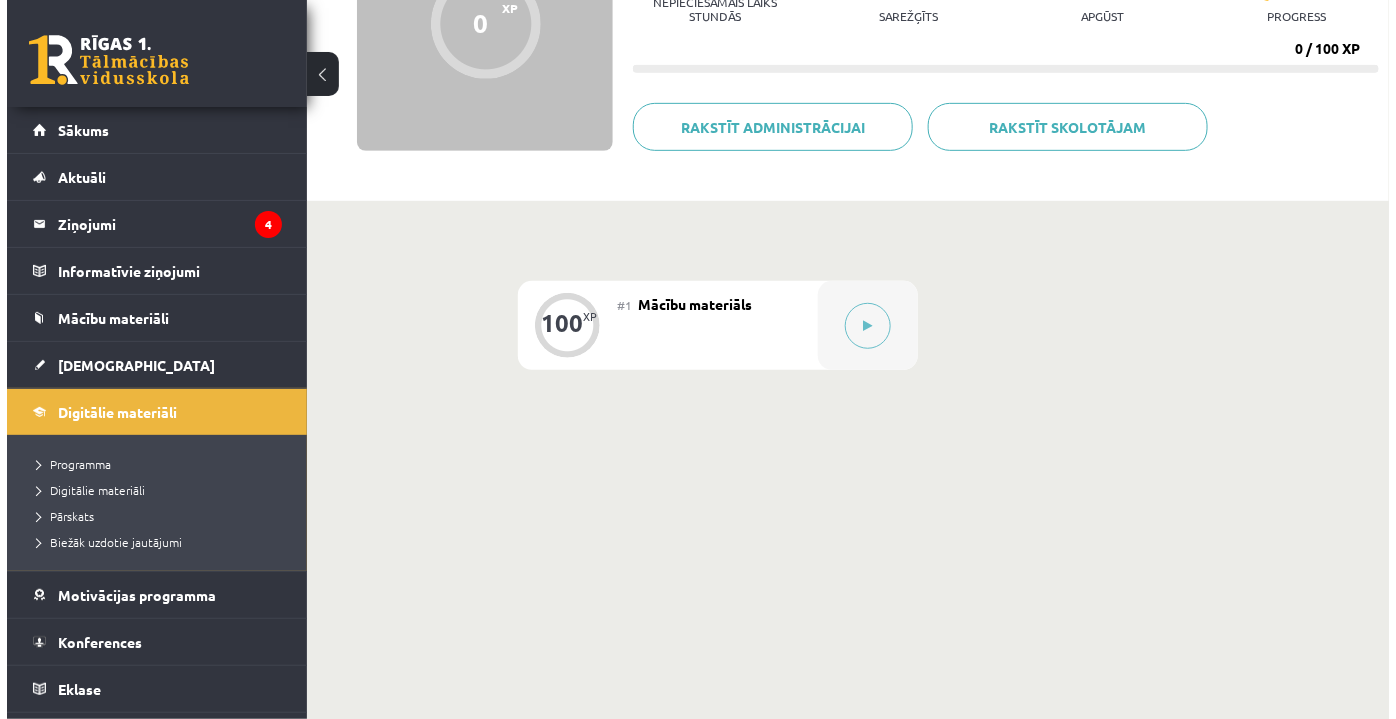 scroll, scrollTop: 258, scrollLeft: 0, axis: vertical 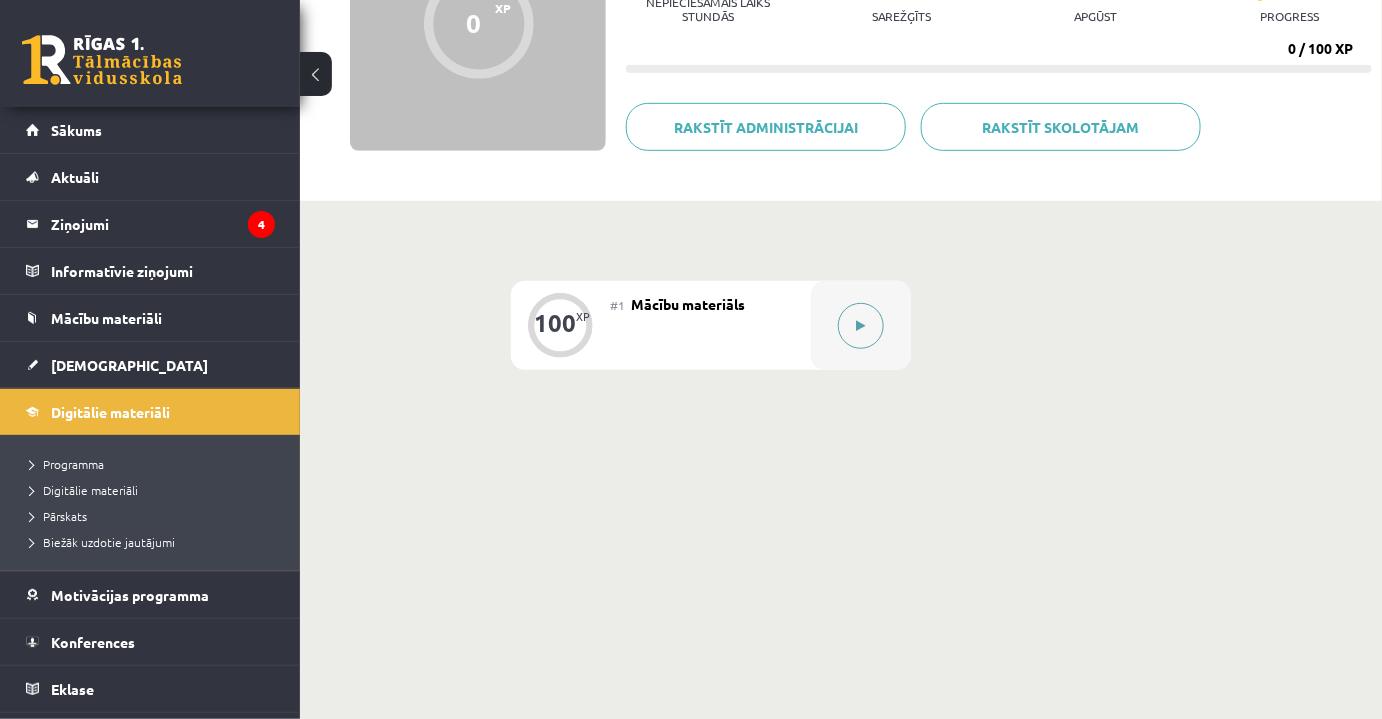 click 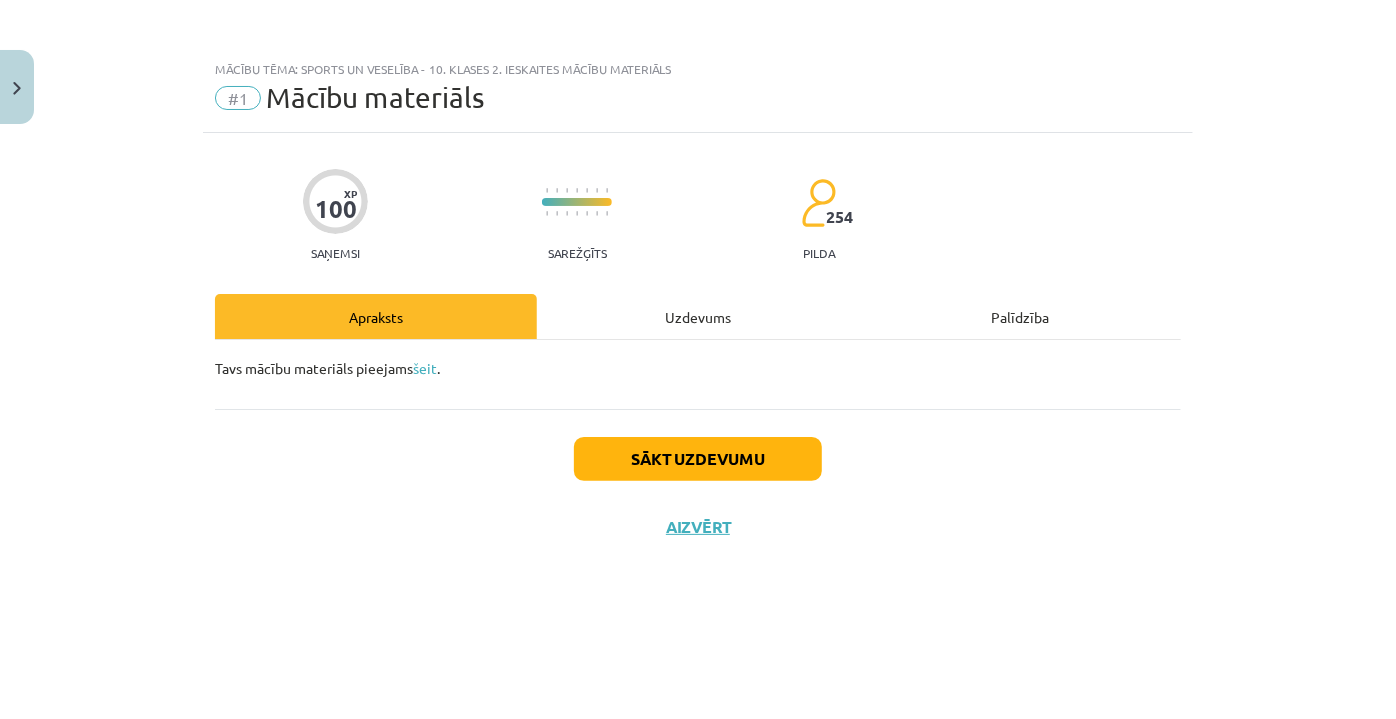 click on "Sākt uzdevumu Aizvērt" 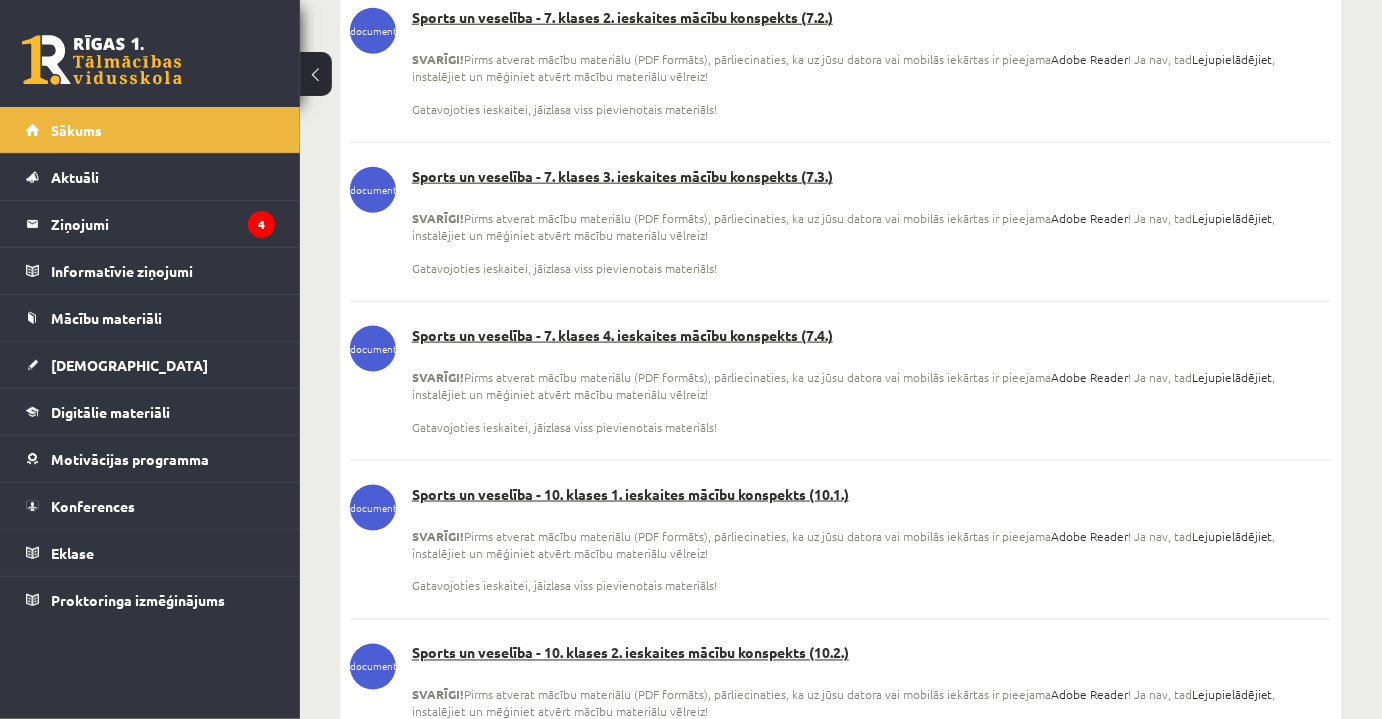 scroll, scrollTop: 731, scrollLeft: 0, axis: vertical 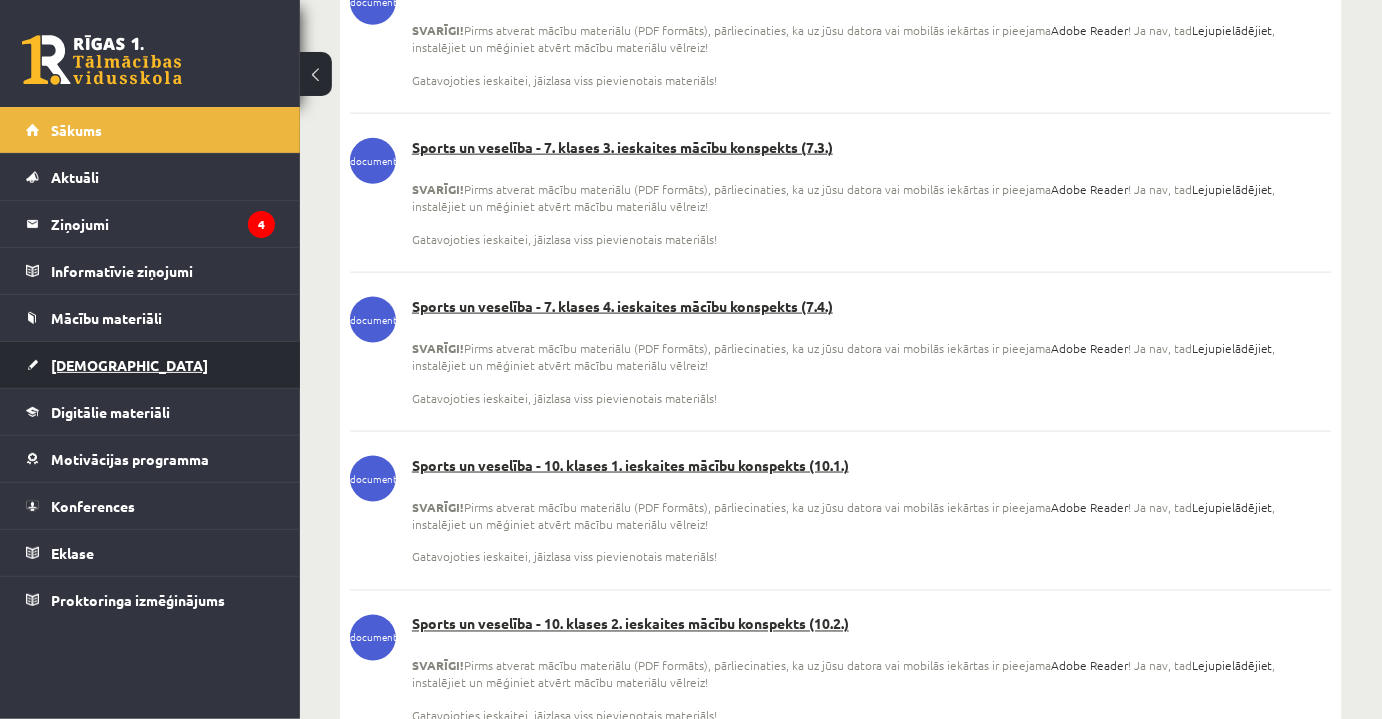 click on "[DEMOGRAPHIC_DATA]" at bounding box center (150, 365) 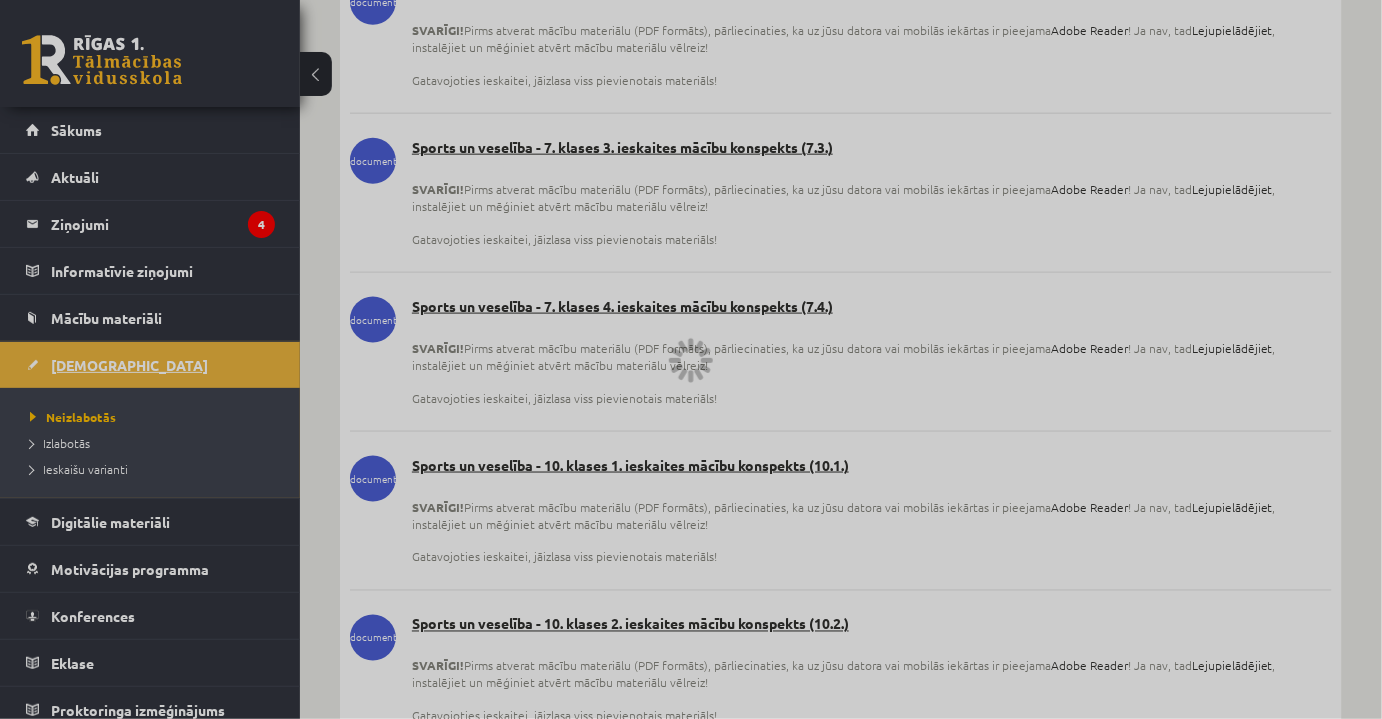 scroll, scrollTop: 0, scrollLeft: 0, axis: both 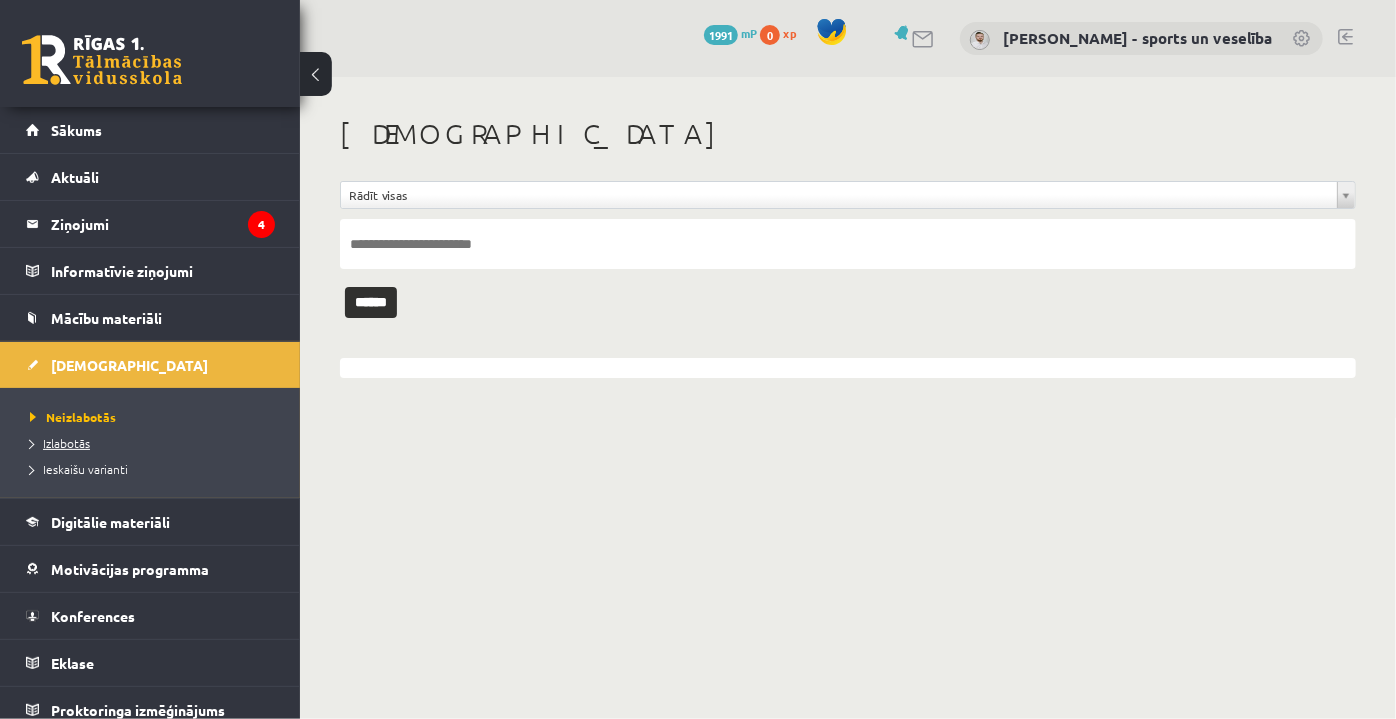 click on "Izlabotās" at bounding box center [155, 443] 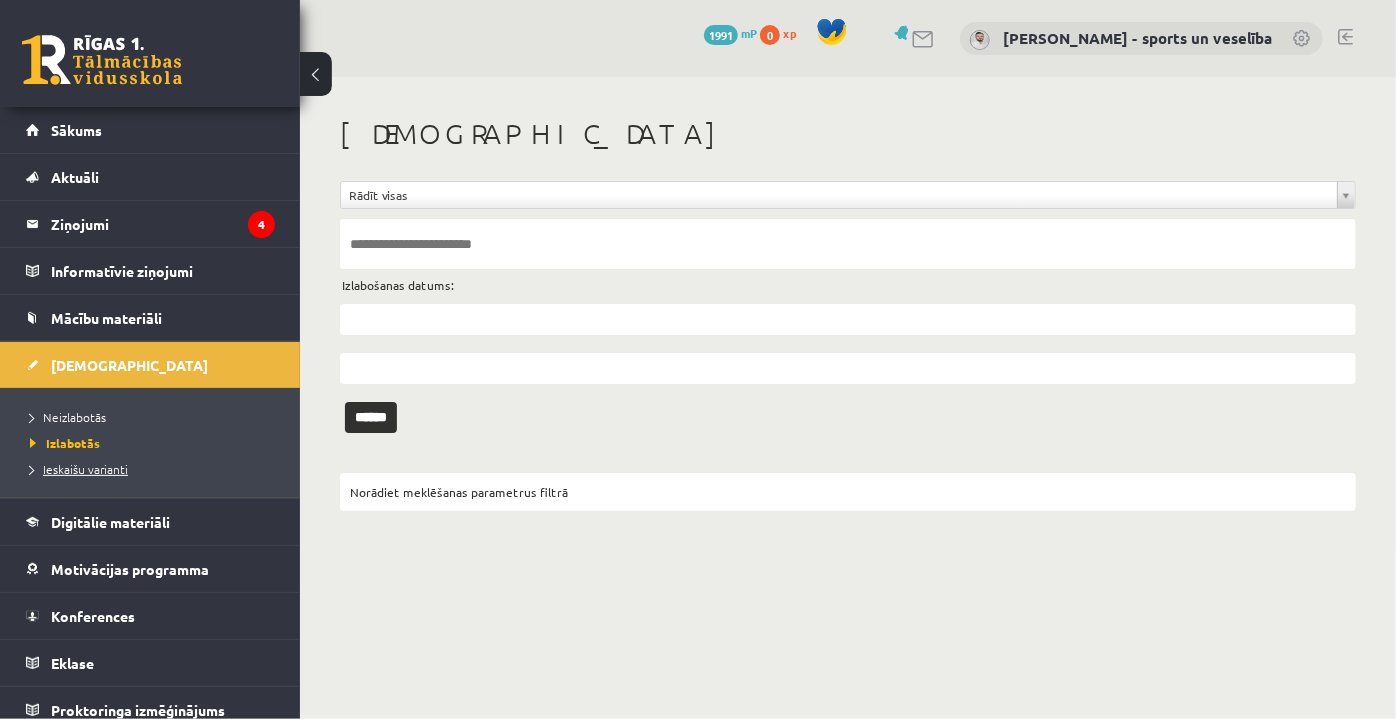 click on "Ieskaišu varianti" at bounding box center (155, 469) 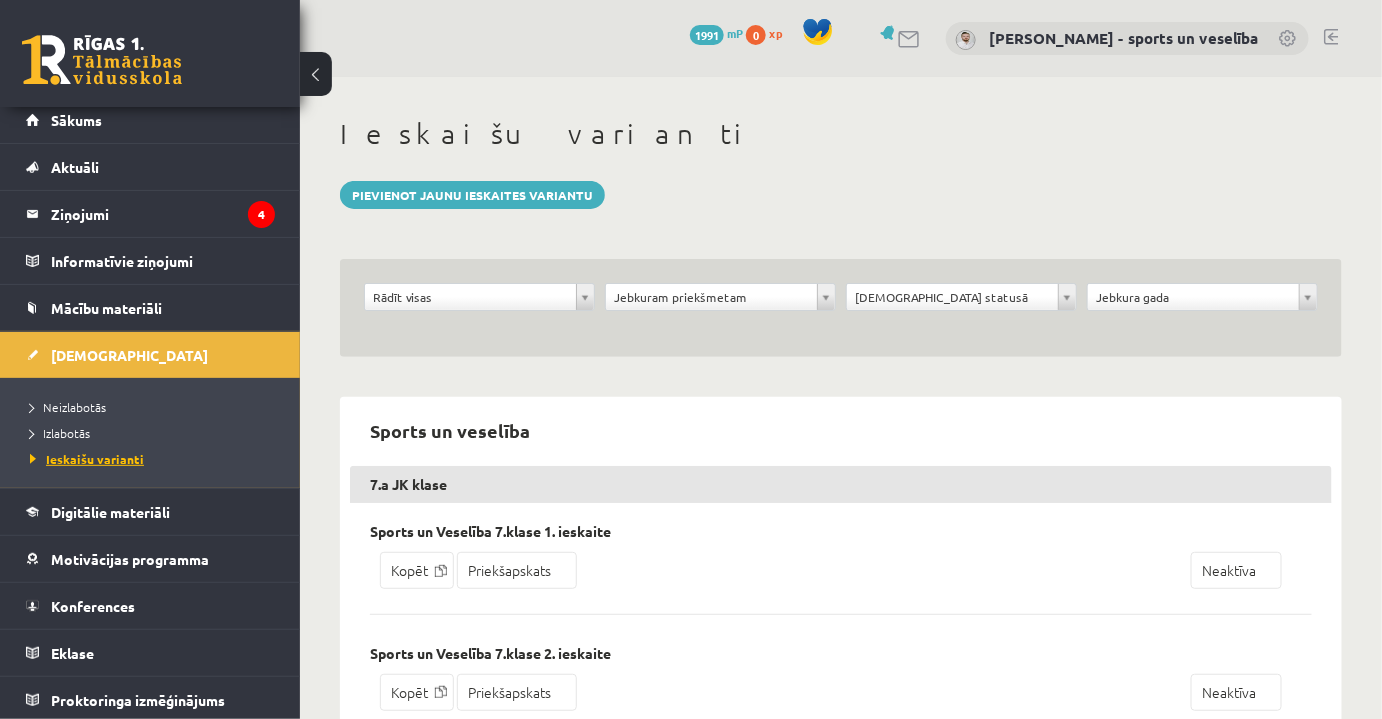 scroll, scrollTop: 10, scrollLeft: 0, axis: vertical 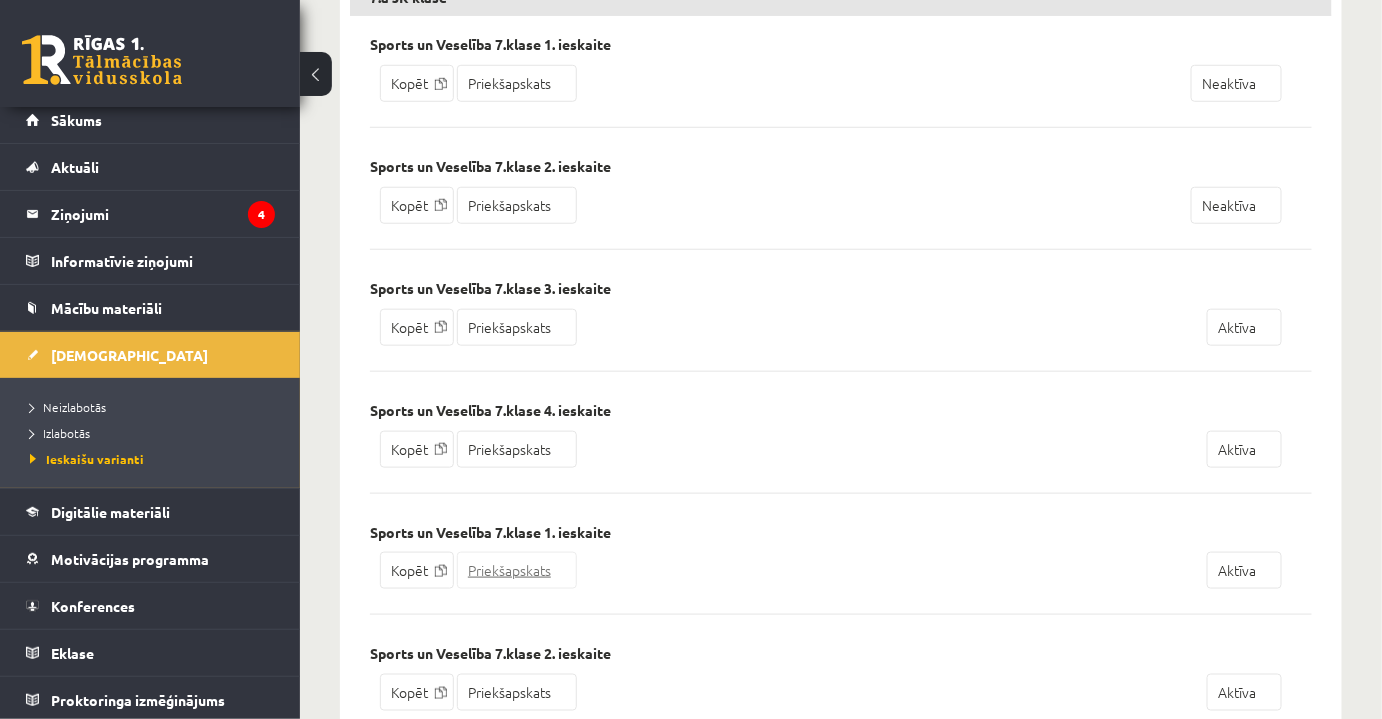 click on "Priekšapskats" at bounding box center (517, 570) 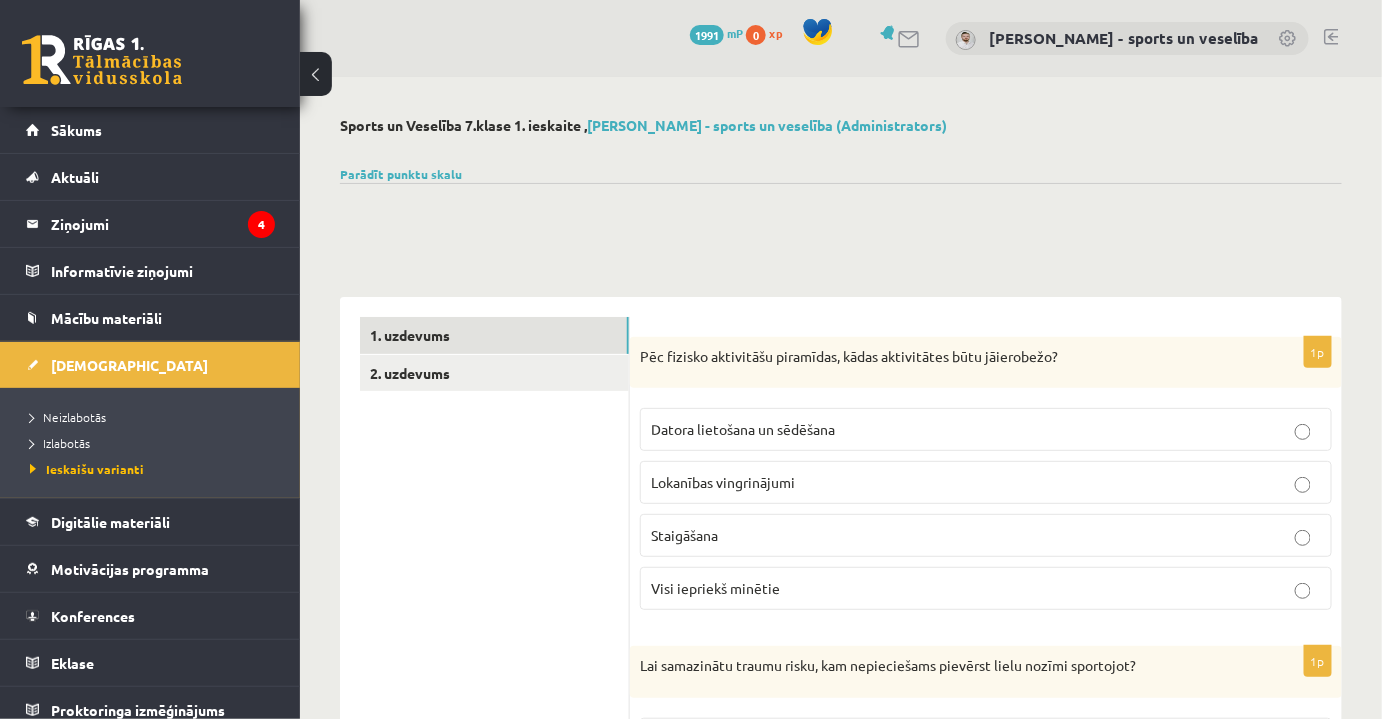 scroll, scrollTop: 180, scrollLeft: 0, axis: vertical 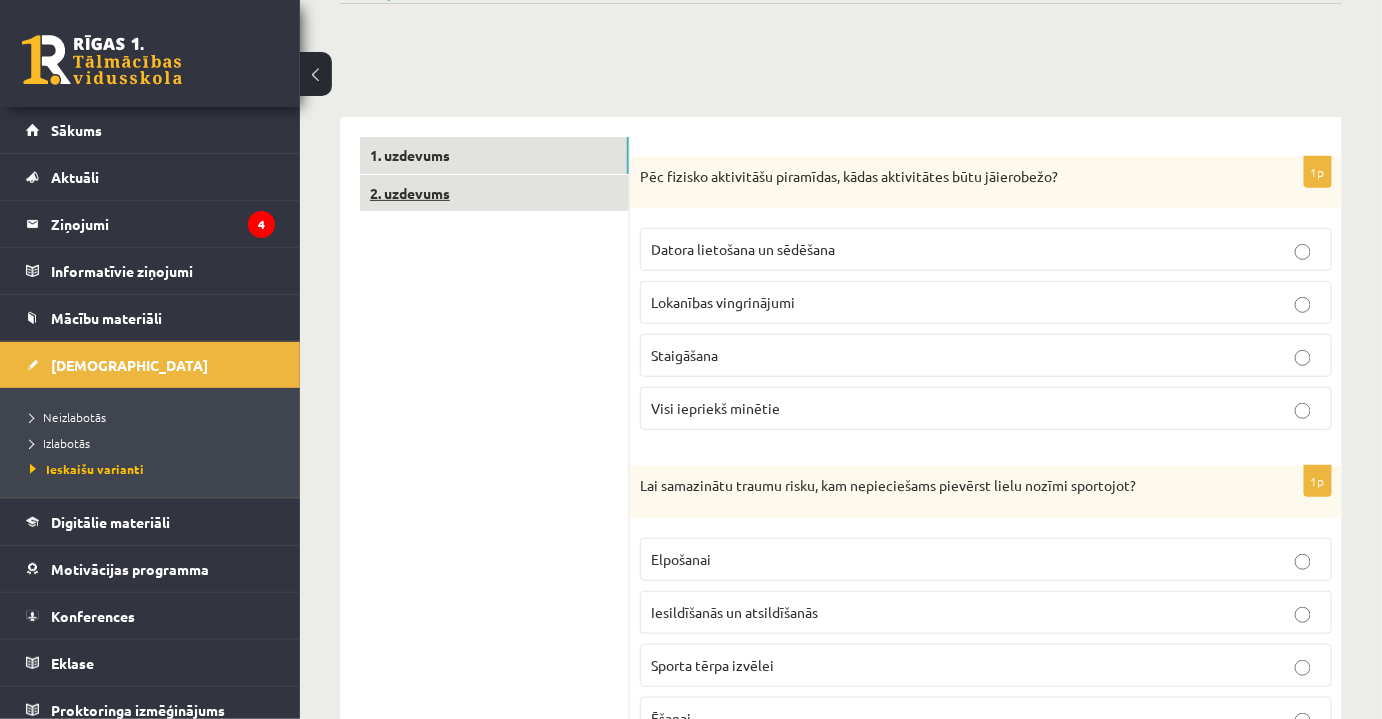 click on "2. uzdevums" at bounding box center [494, 193] 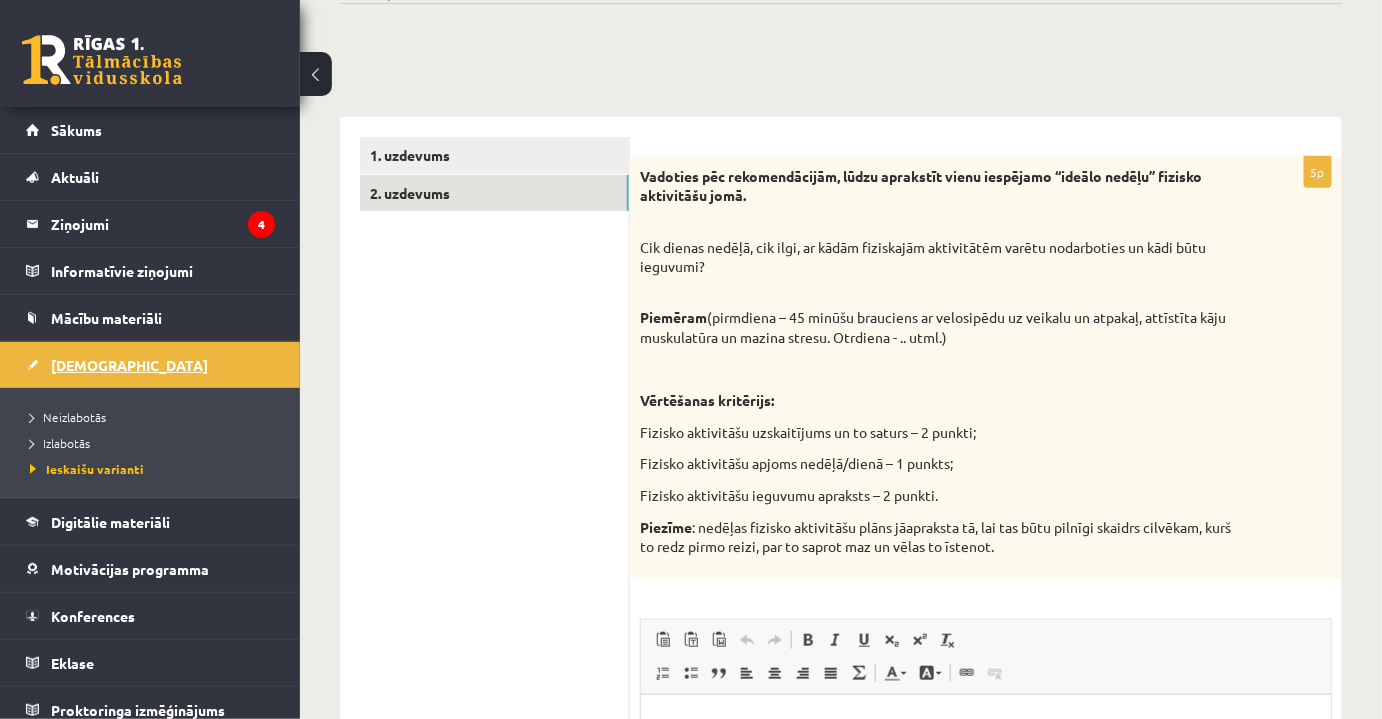 scroll, scrollTop: 0, scrollLeft: 0, axis: both 